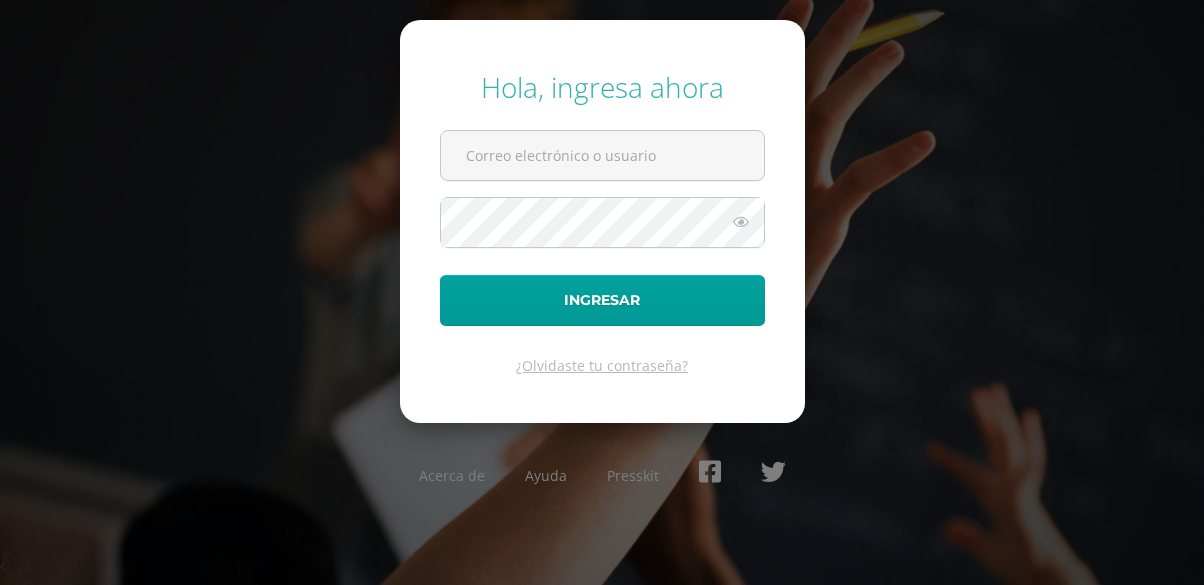 scroll, scrollTop: 0, scrollLeft: 0, axis: both 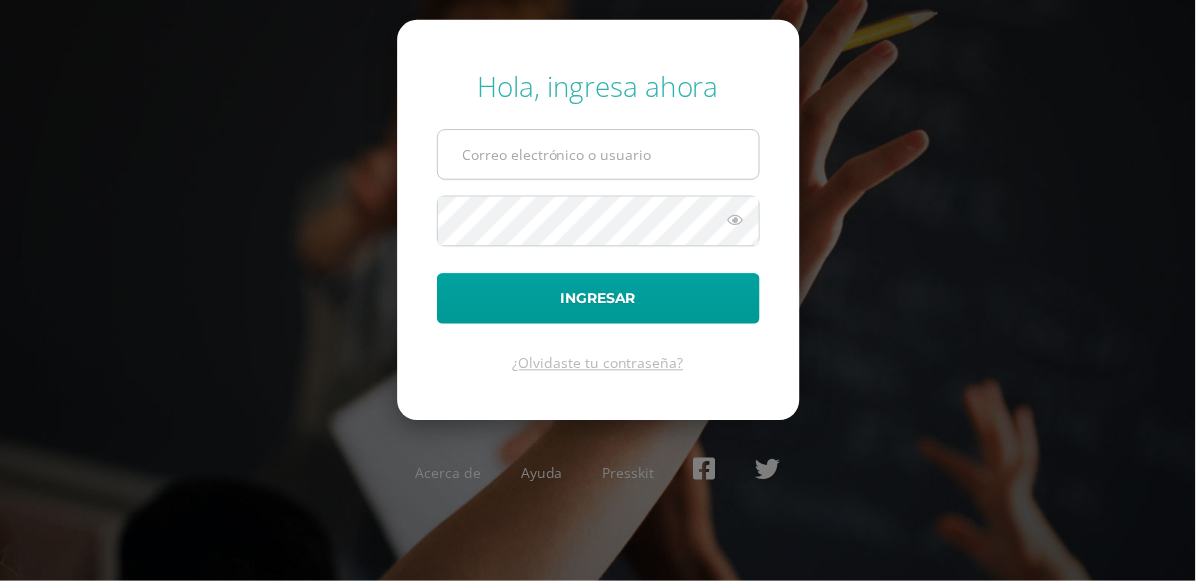 click at bounding box center (602, 155) 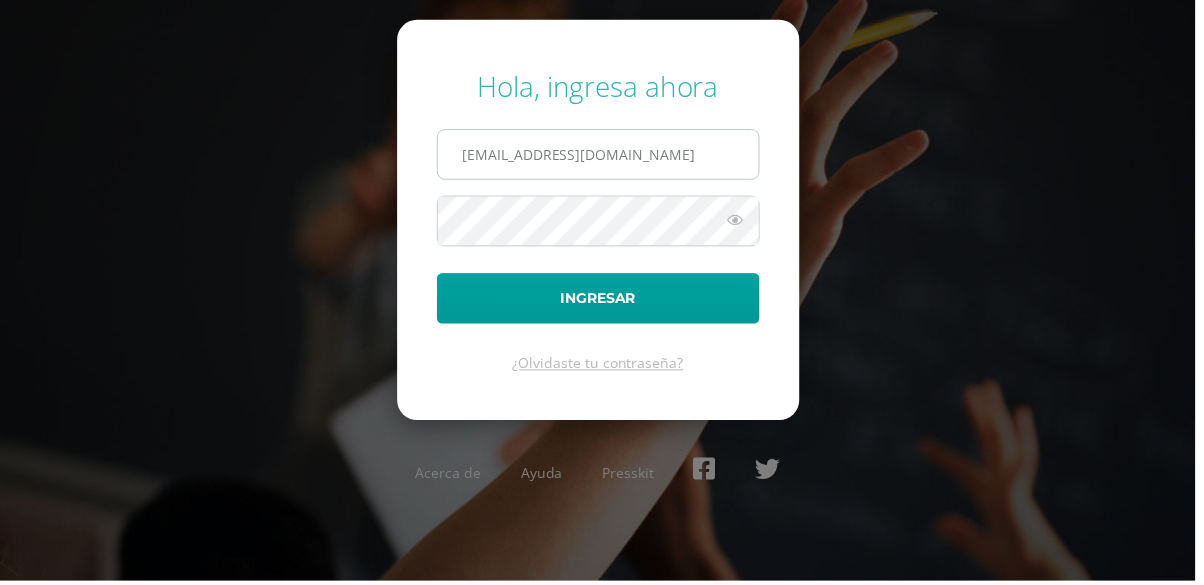 click on "Ingresar" at bounding box center (602, 300) 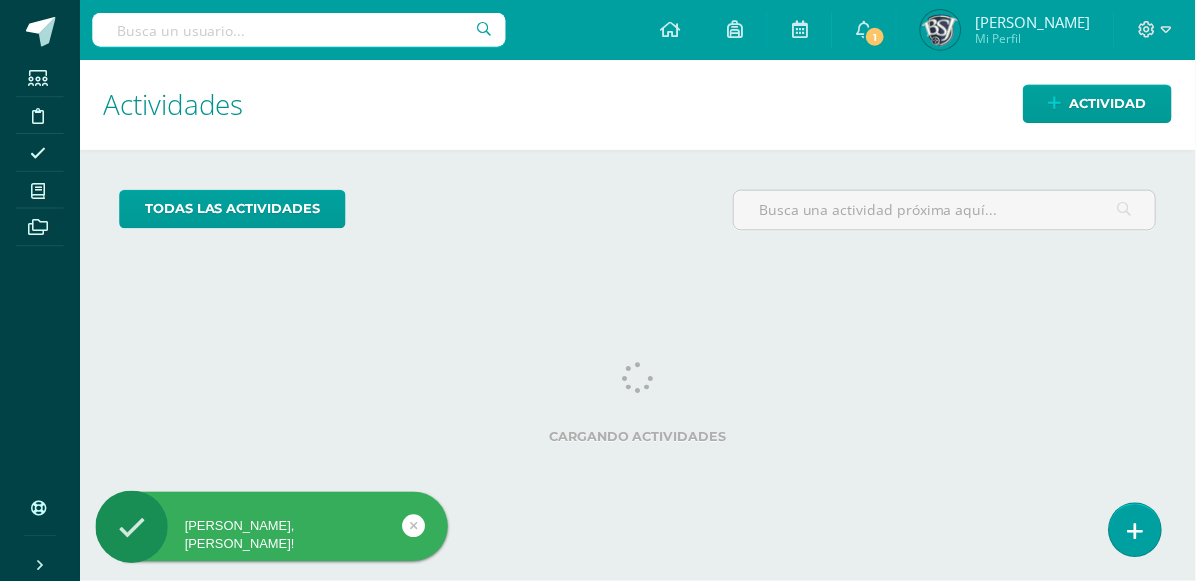 scroll, scrollTop: 0, scrollLeft: 0, axis: both 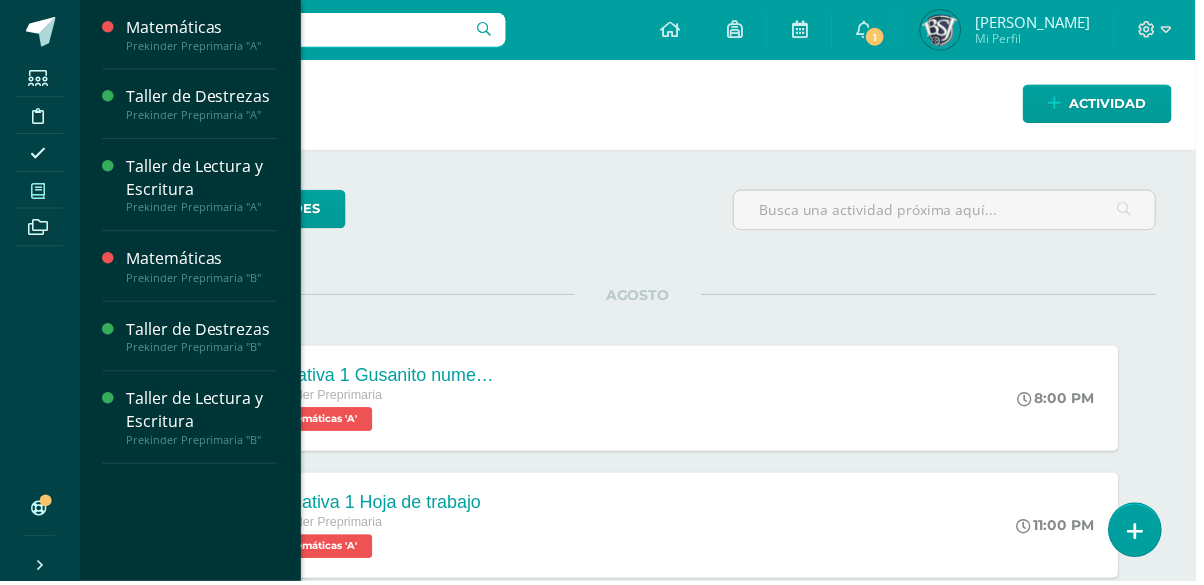 click at bounding box center (38, 191) 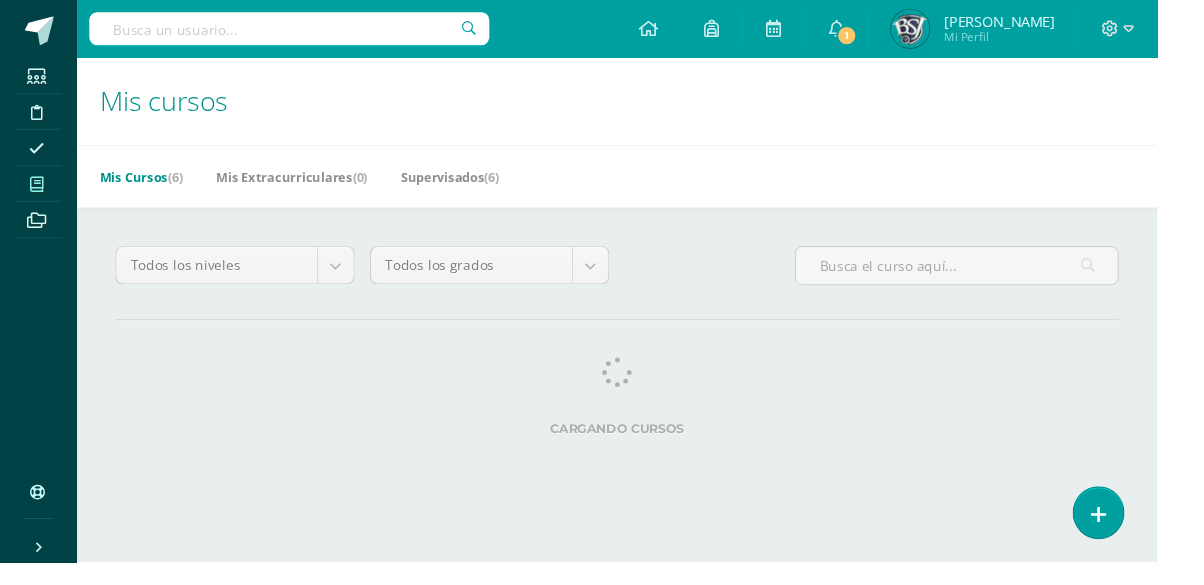 scroll, scrollTop: 0, scrollLeft: 0, axis: both 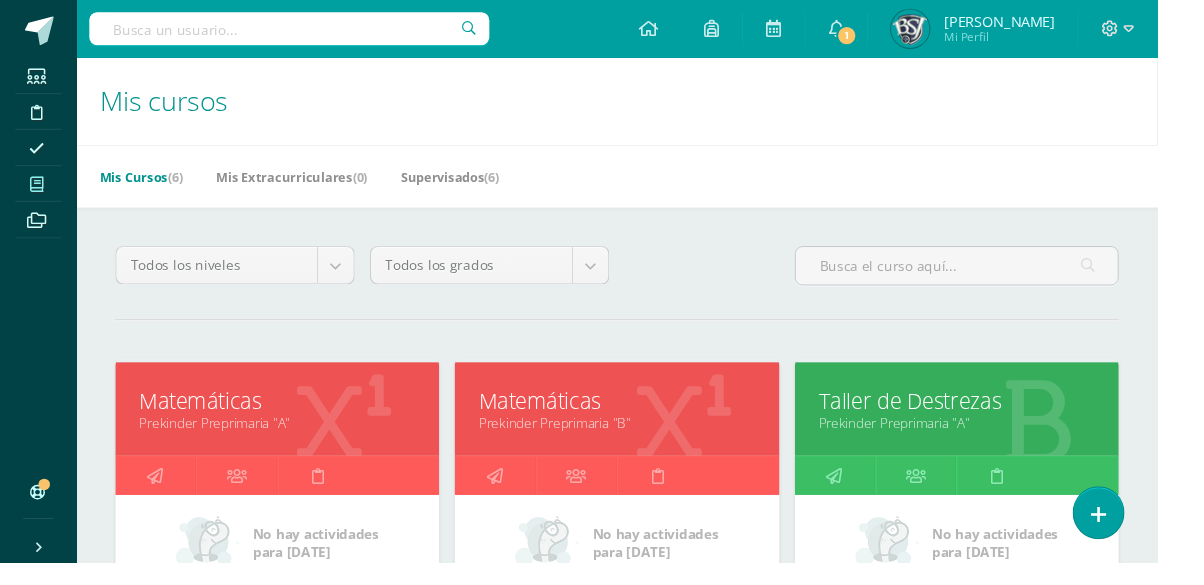 click on "Matemáticas" at bounding box center (288, 417) 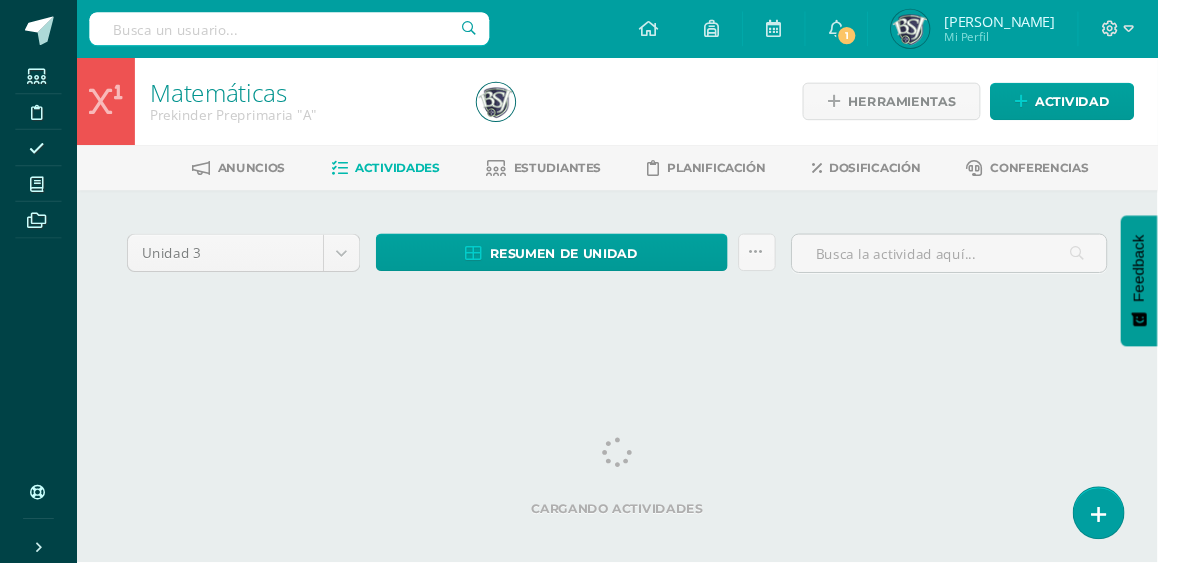 scroll, scrollTop: 0, scrollLeft: 0, axis: both 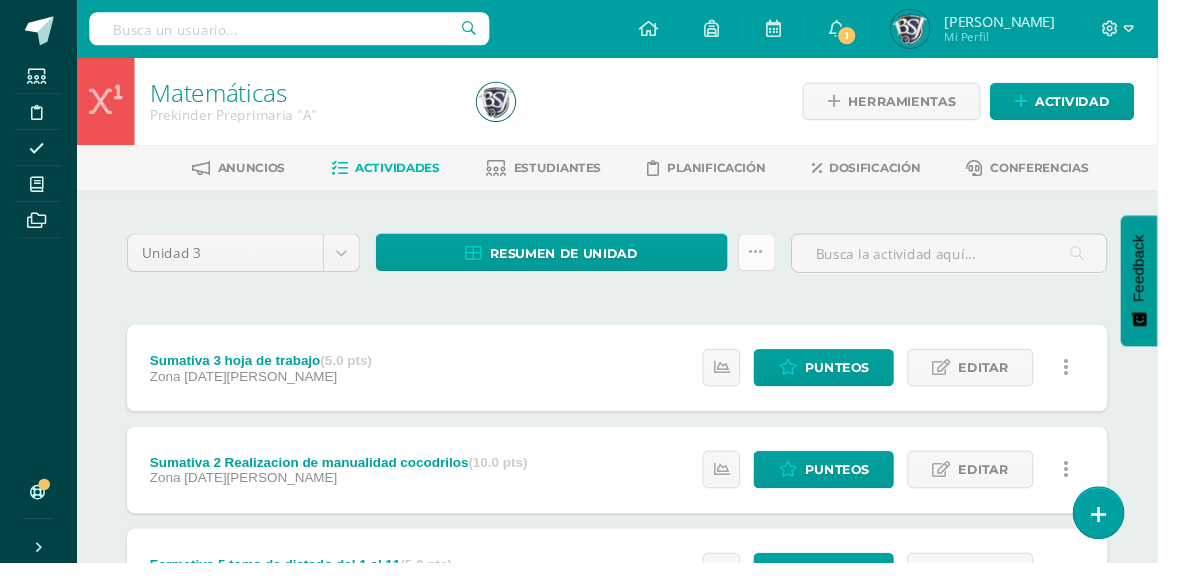 click at bounding box center (787, 262) 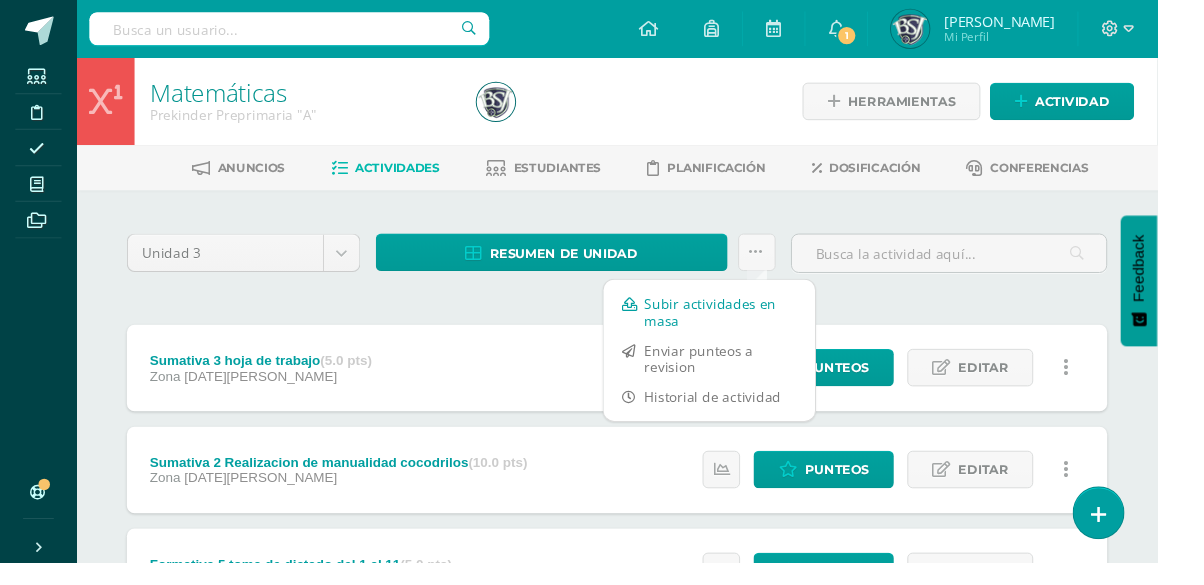 click on "Subir actividades en masa" at bounding box center (738, 325) 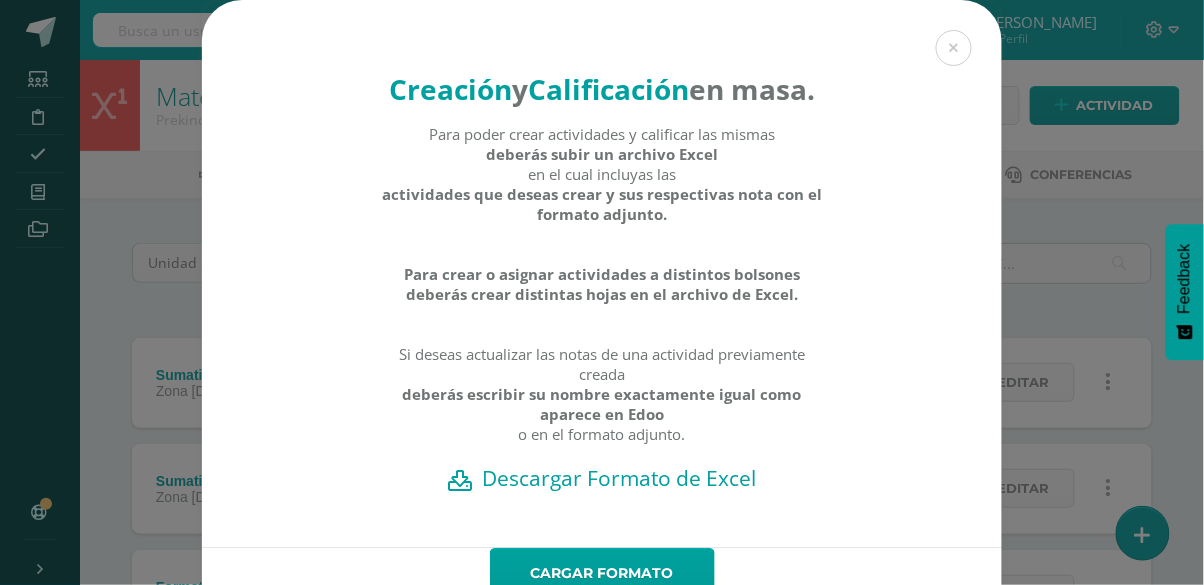 click on "Descargar Formato de Excel" at bounding box center (602, 478) 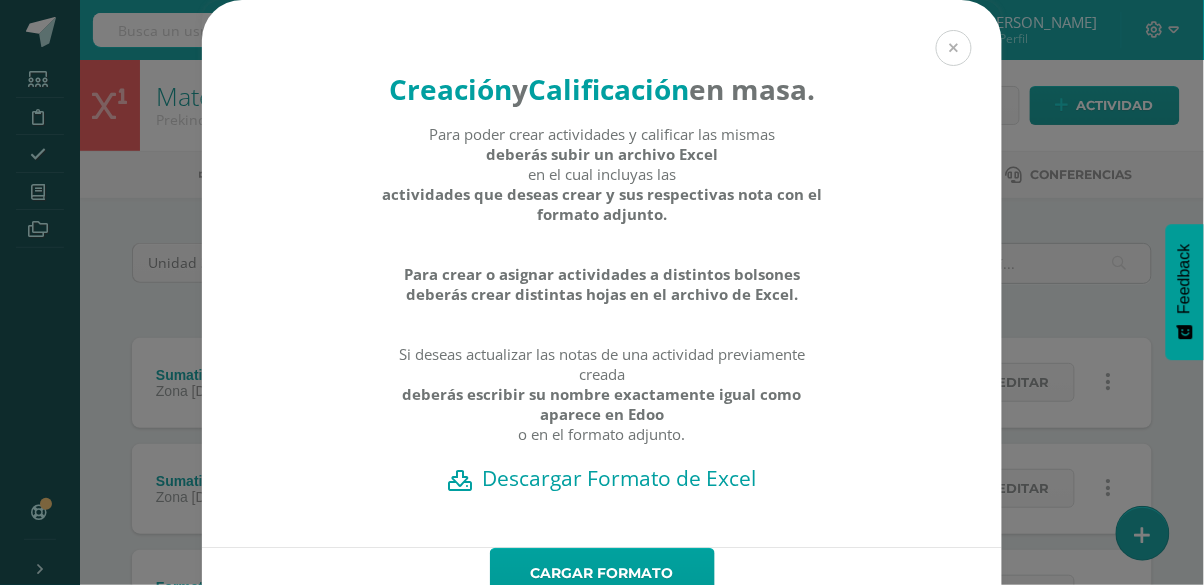 click at bounding box center [954, 48] 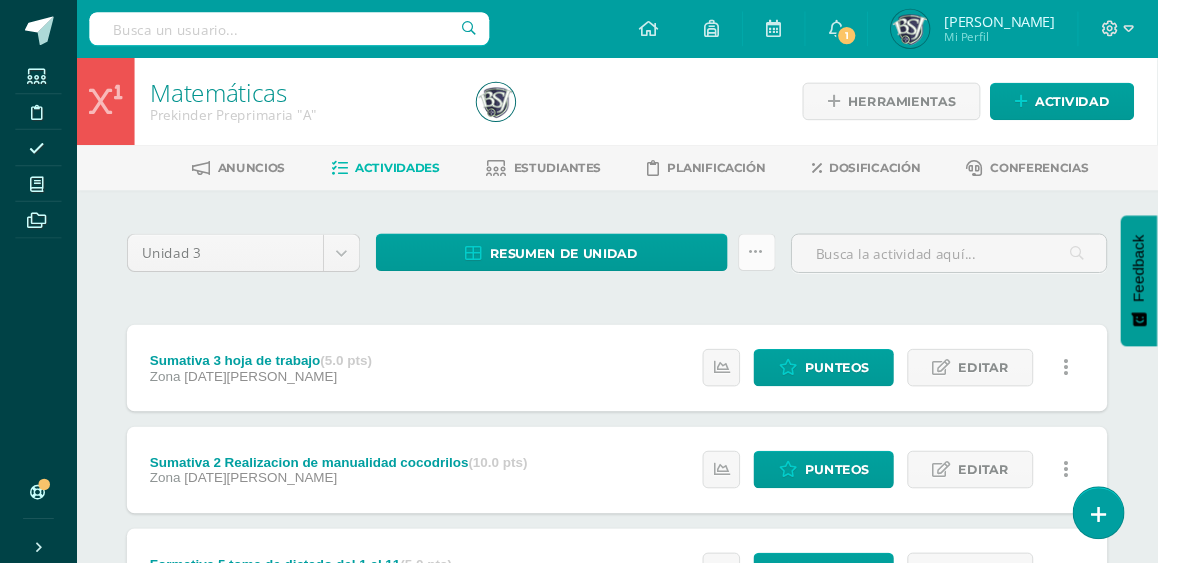 click at bounding box center [787, 262] 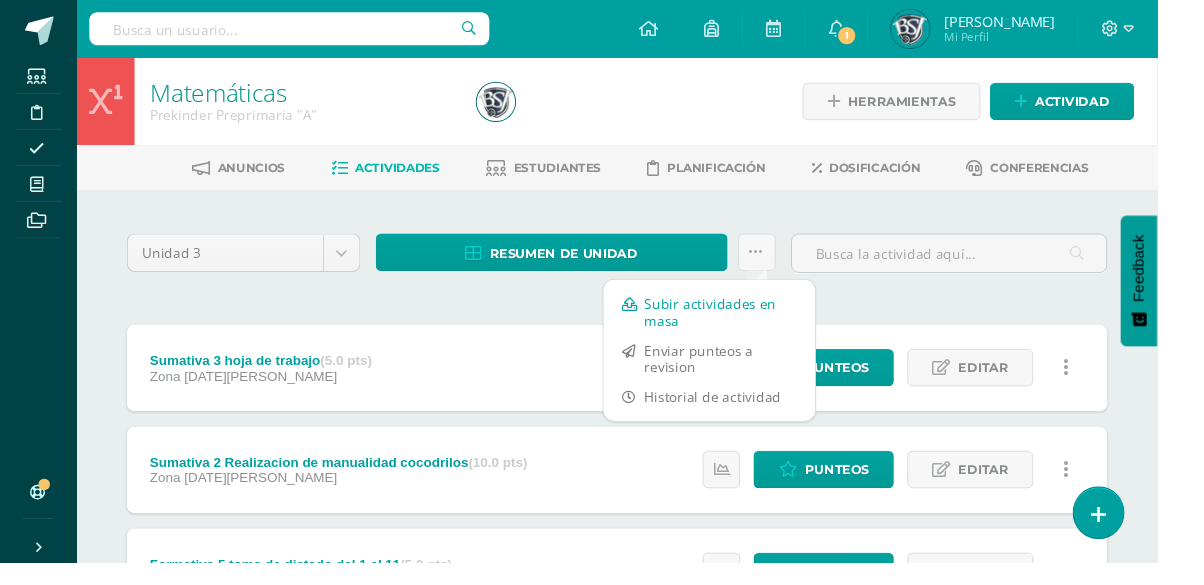 click on "Subir actividades en masa" at bounding box center (738, 325) 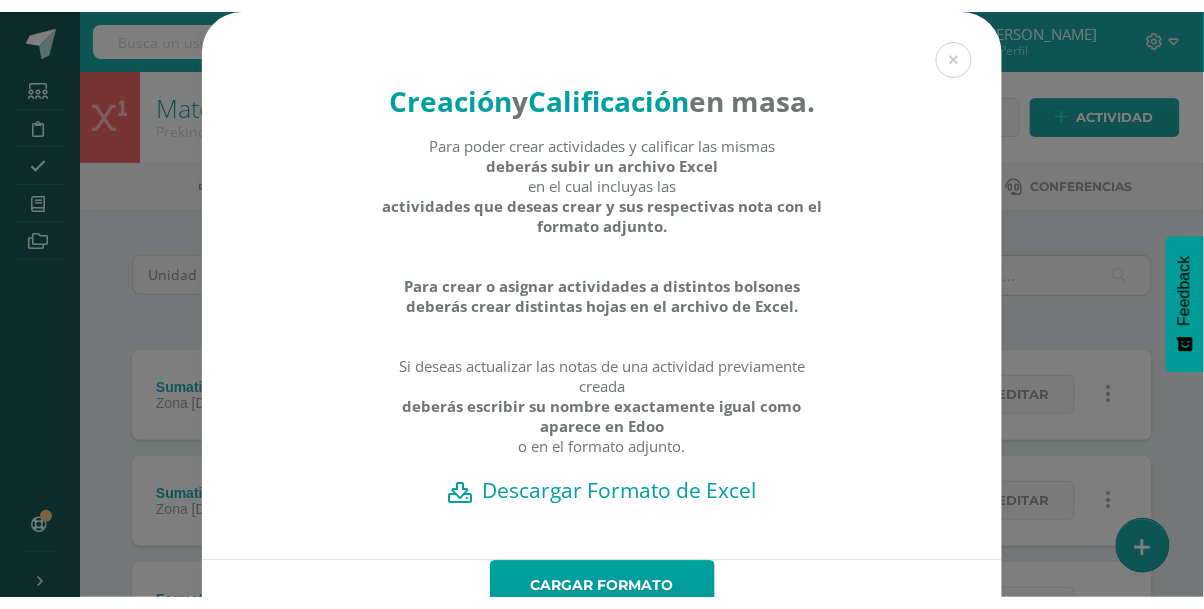 scroll, scrollTop: 36, scrollLeft: 0, axis: vertical 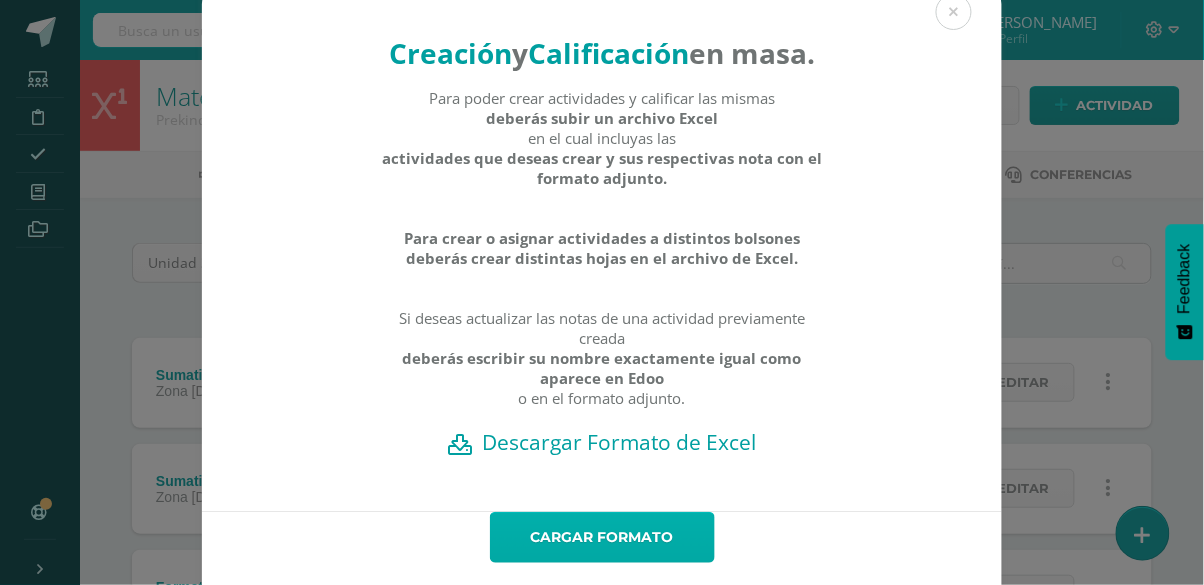 click on "Cargar formato" at bounding box center [602, 537] 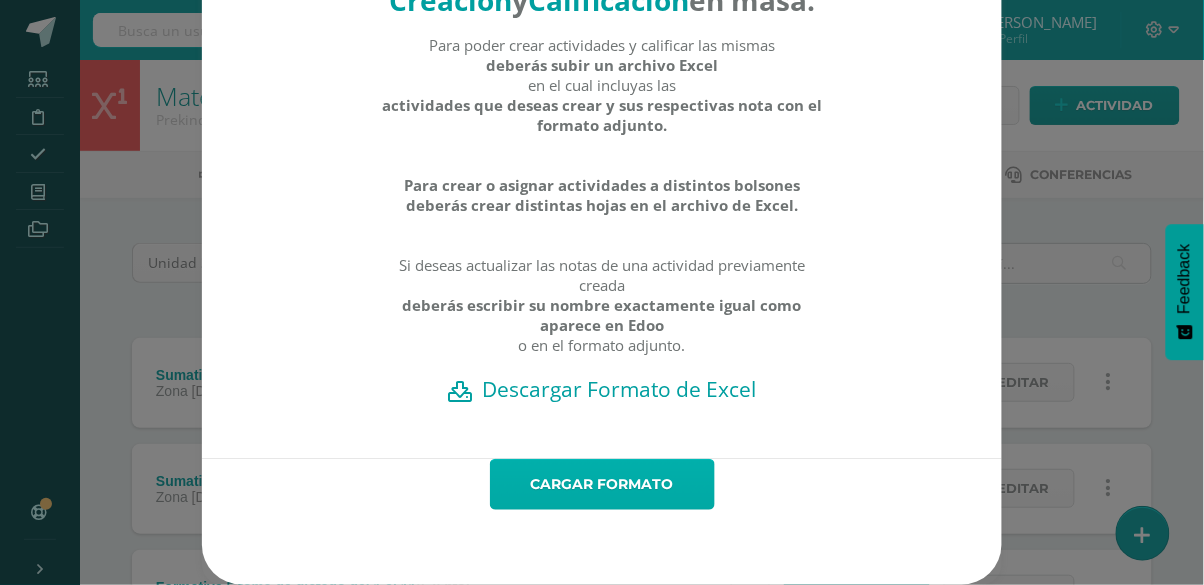 scroll, scrollTop: 107, scrollLeft: 0, axis: vertical 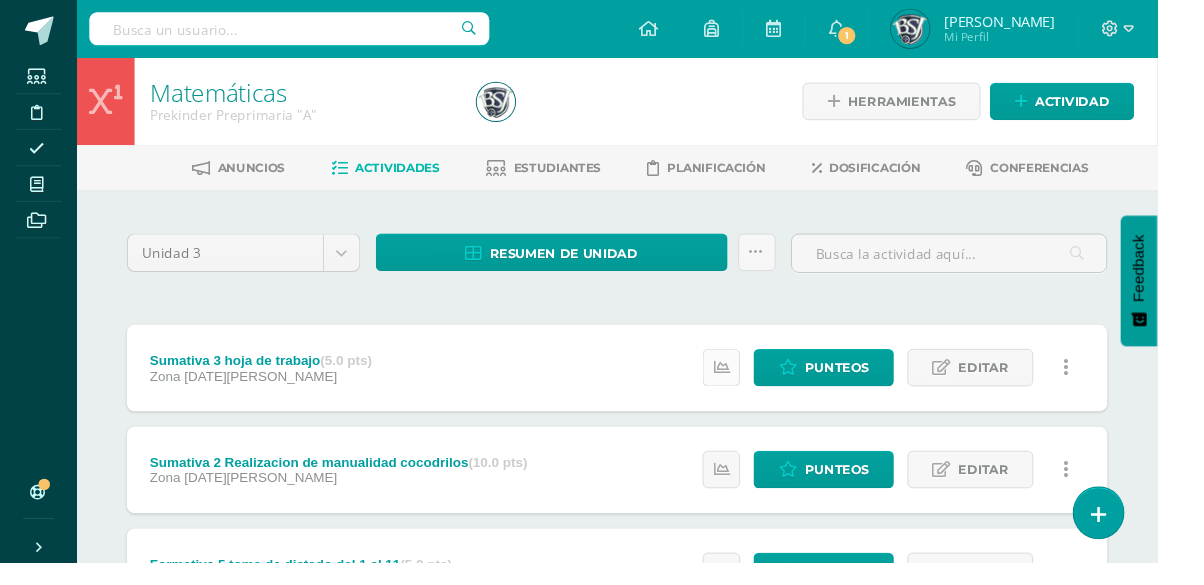 click at bounding box center (750, 382) 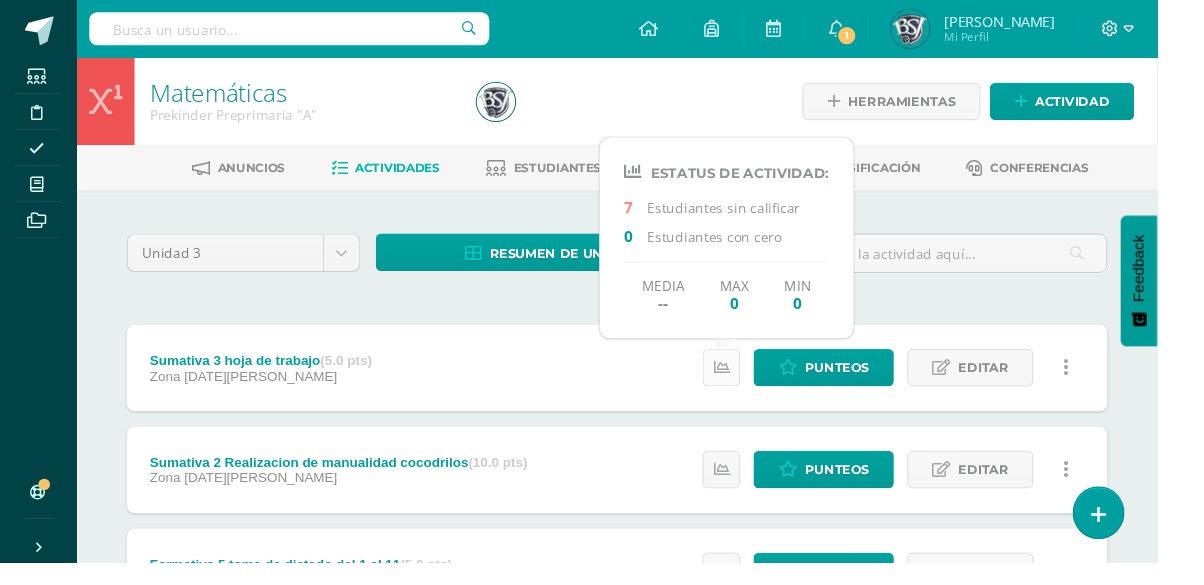 click at bounding box center [750, 382] 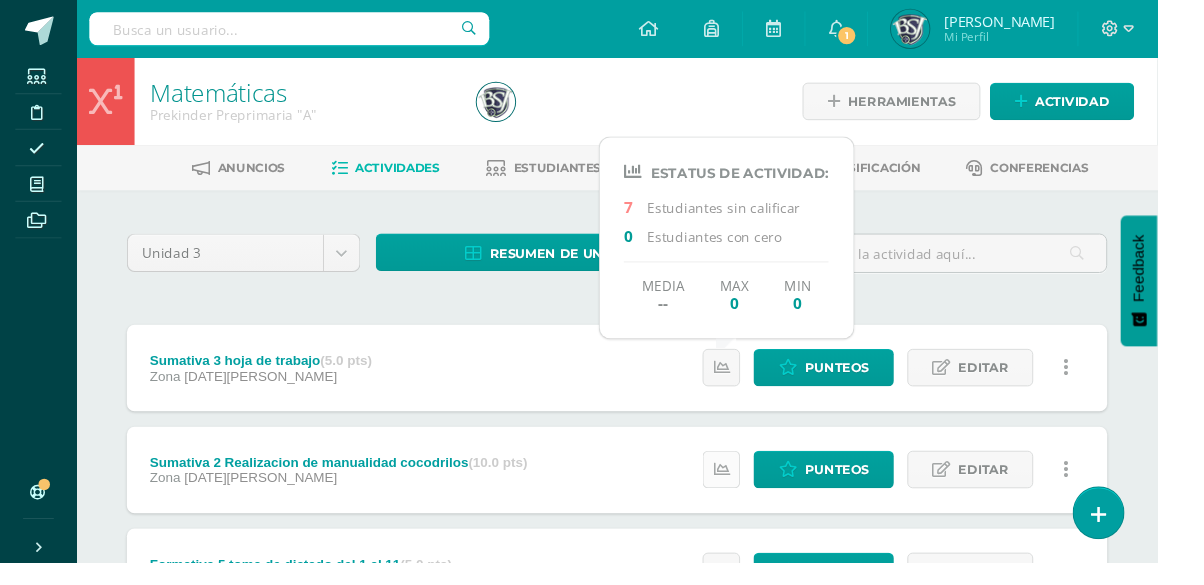 click at bounding box center [750, 488] 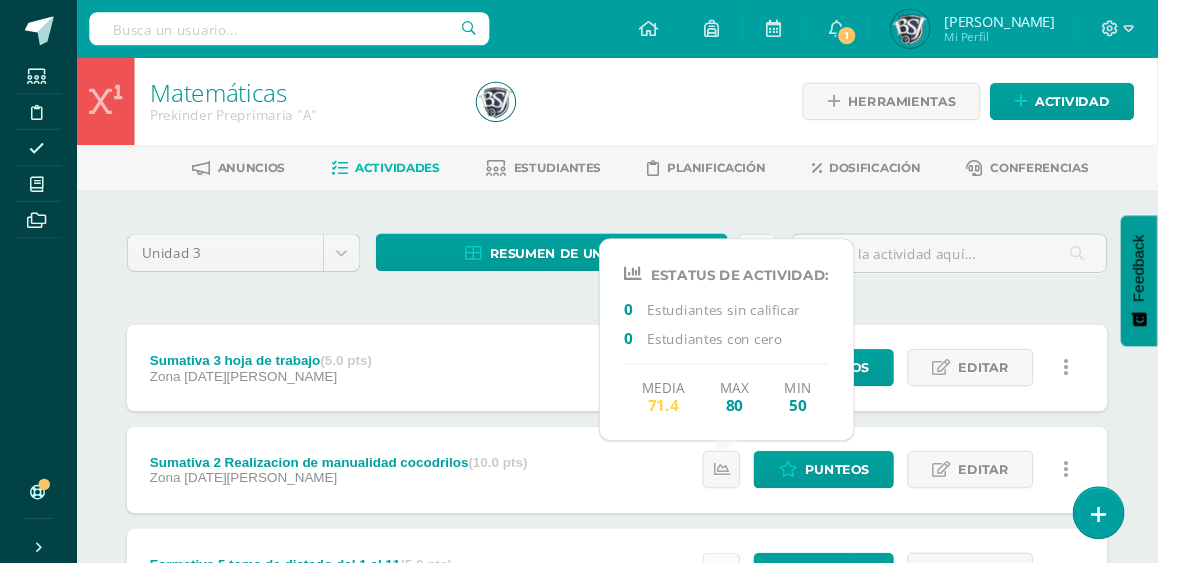 click at bounding box center [750, 594] 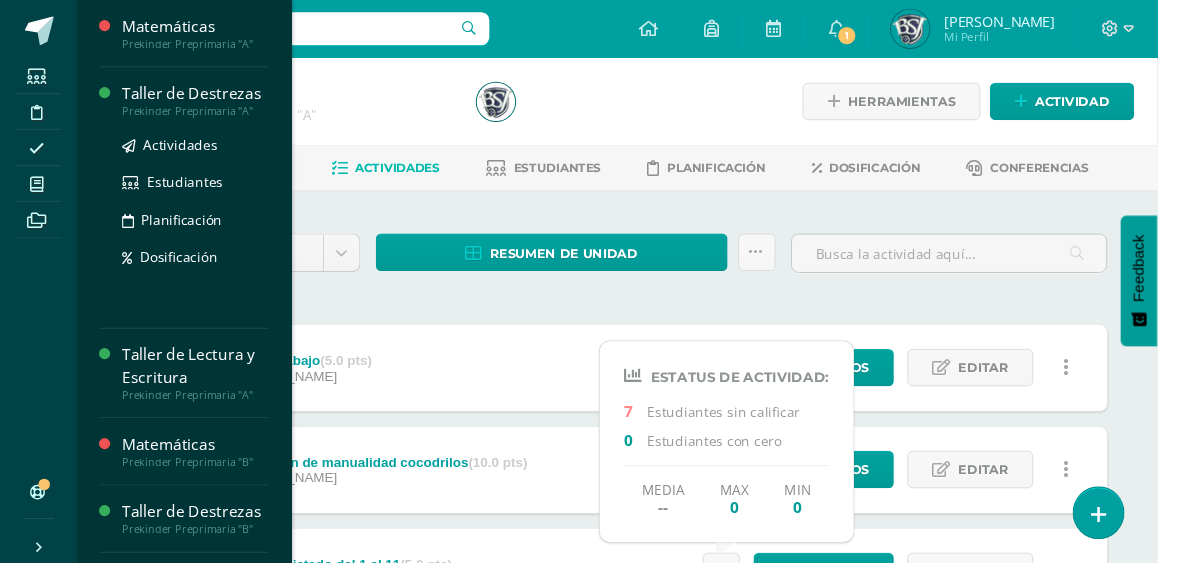 click on "Prekinder
Preprimaria
"A"" at bounding box center (203, 116) 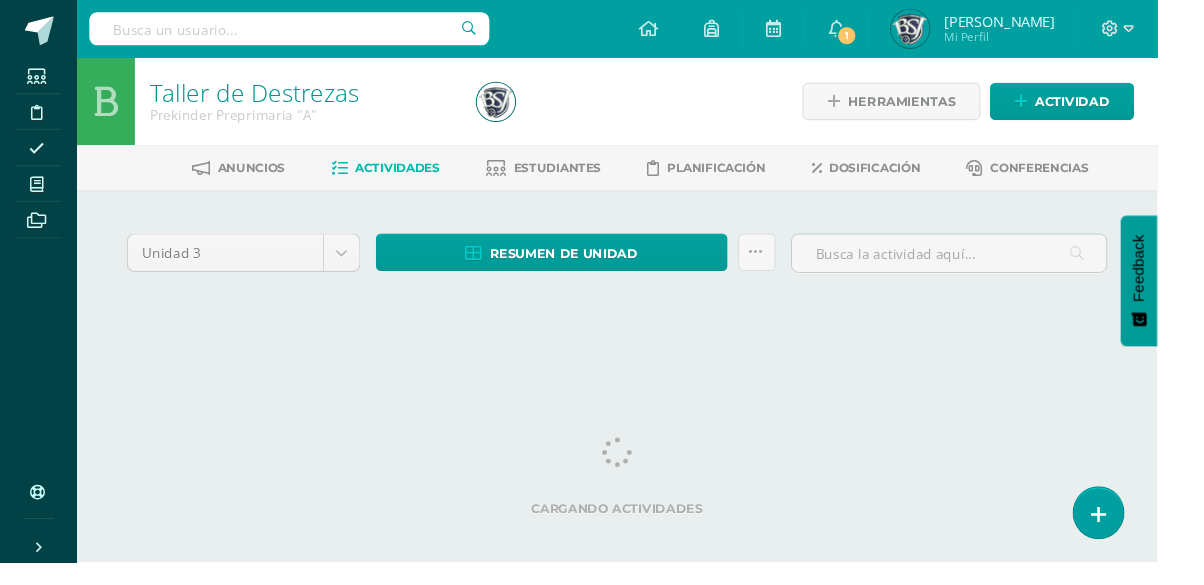 scroll, scrollTop: 0, scrollLeft: 0, axis: both 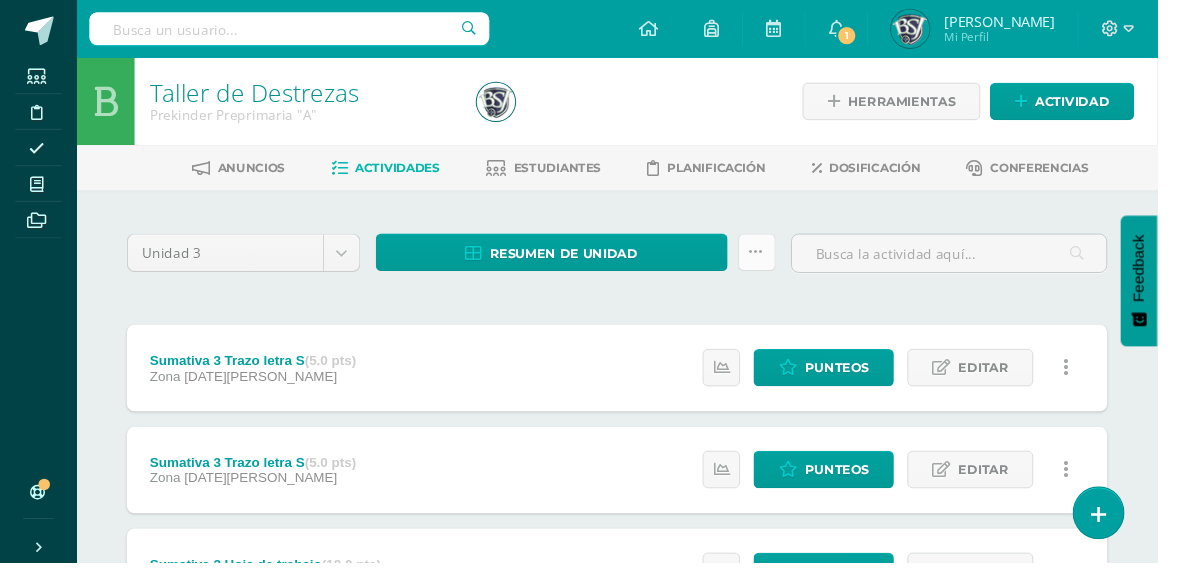 click at bounding box center (787, 262) 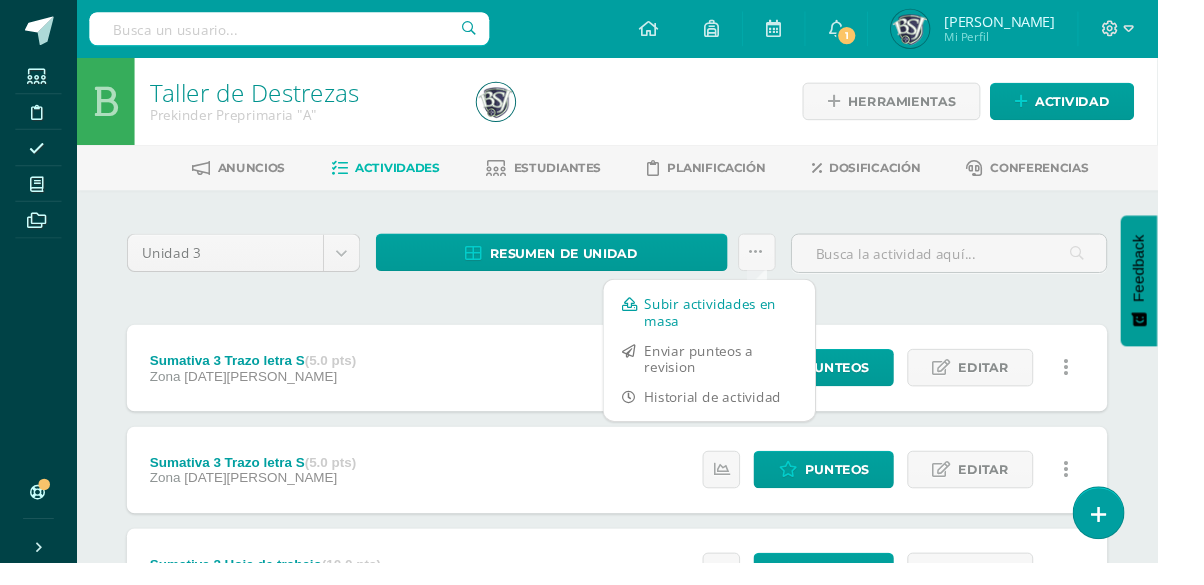 click on "Subir actividades en masa" at bounding box center [738, 325] 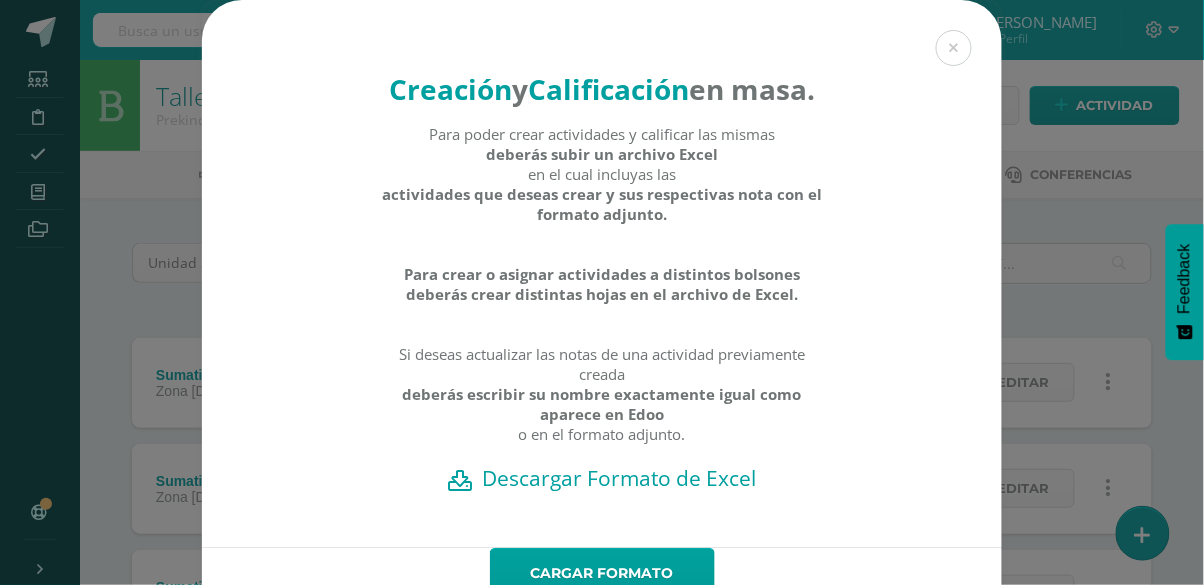 click on "Descargar Formato de Excel" at bounding box center (602, 478) 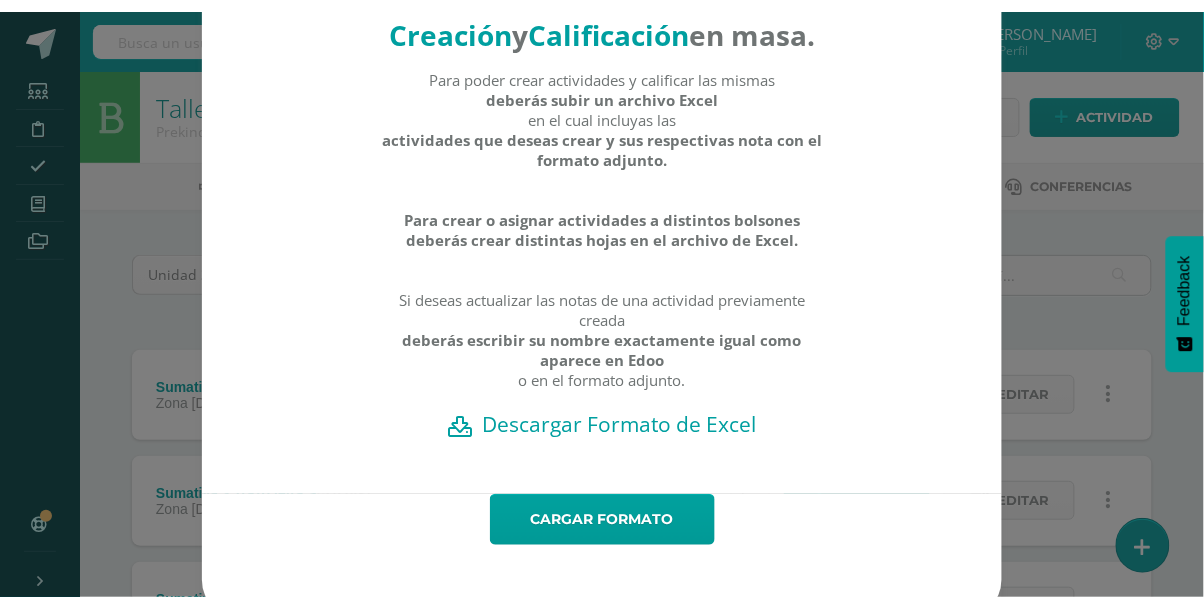 scroll, scrollTop: 132, scrollLeft: 0, axis: vertical 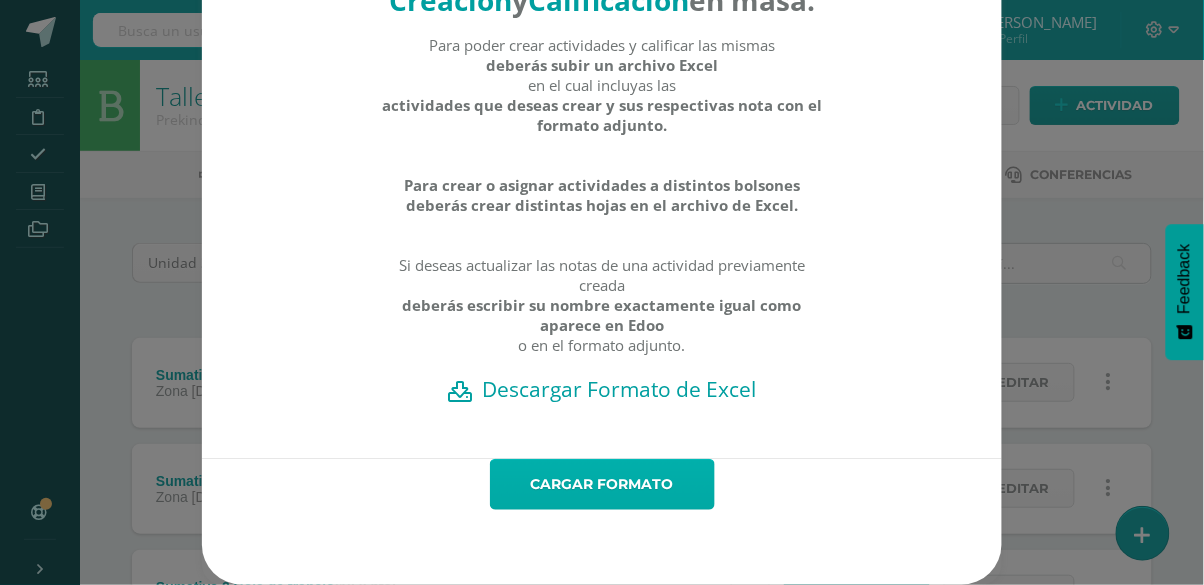 click on "Cargar formato" at bounding box center (602, 484) 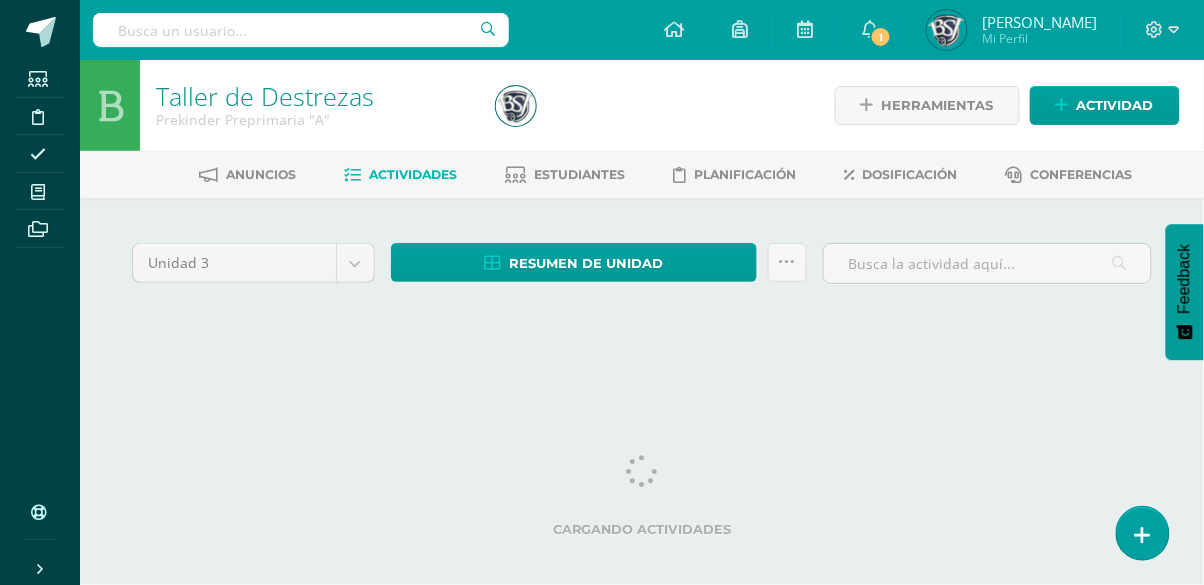 scroll, scrollTop: 0, scrollLeft: 0, axis: both 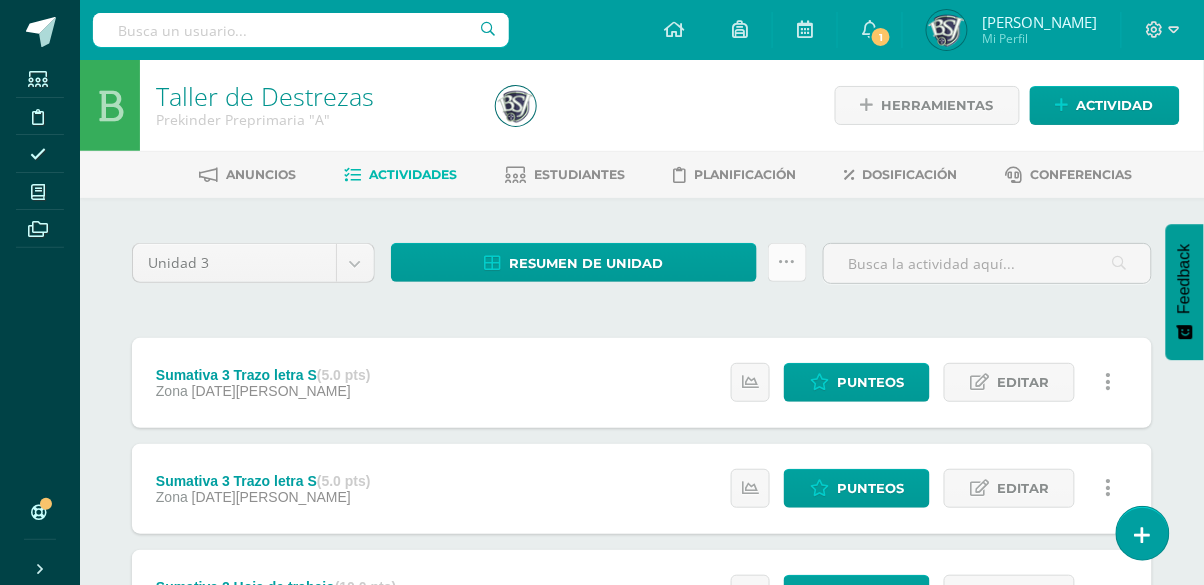click at bounding box center (787, 262) 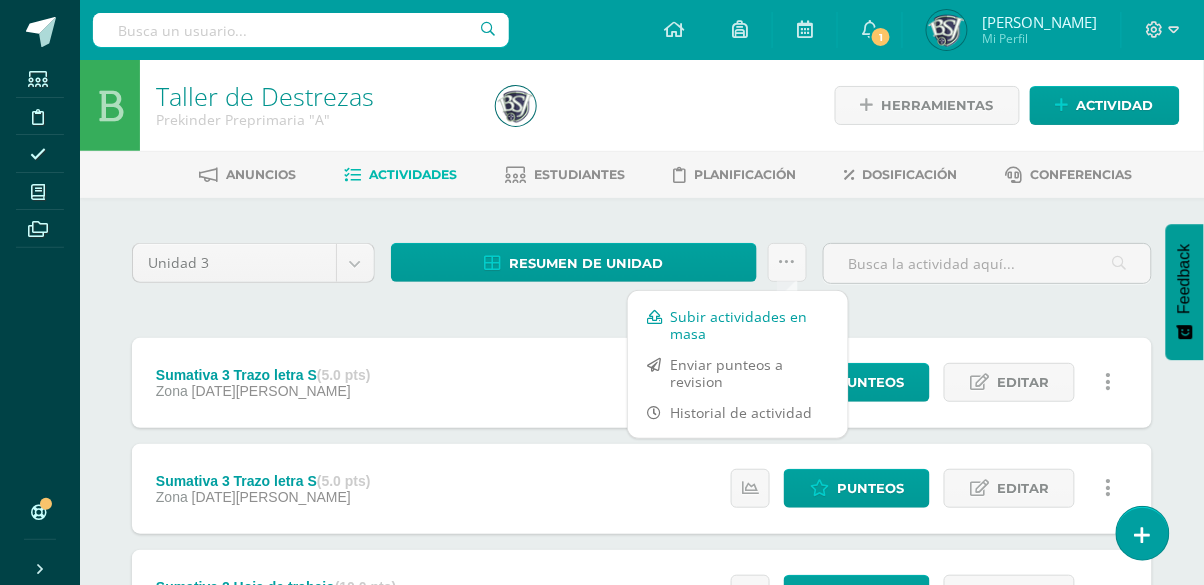 click on "Subir actividades en masa" at bounding box center [738, 325] 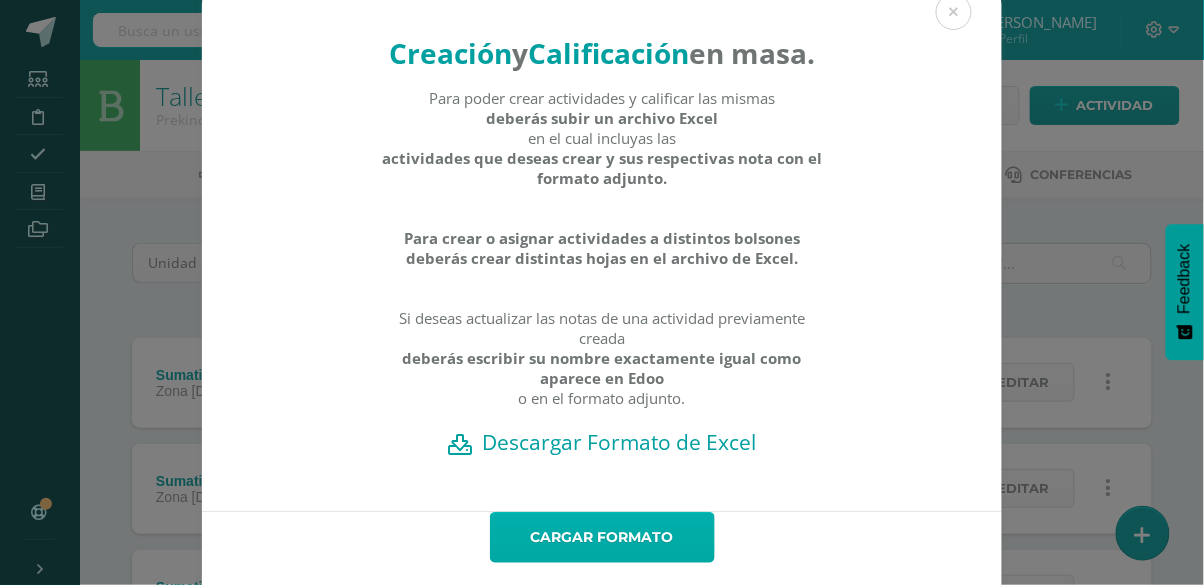 click on "Cargar formato" at bounding box center [602, 537] 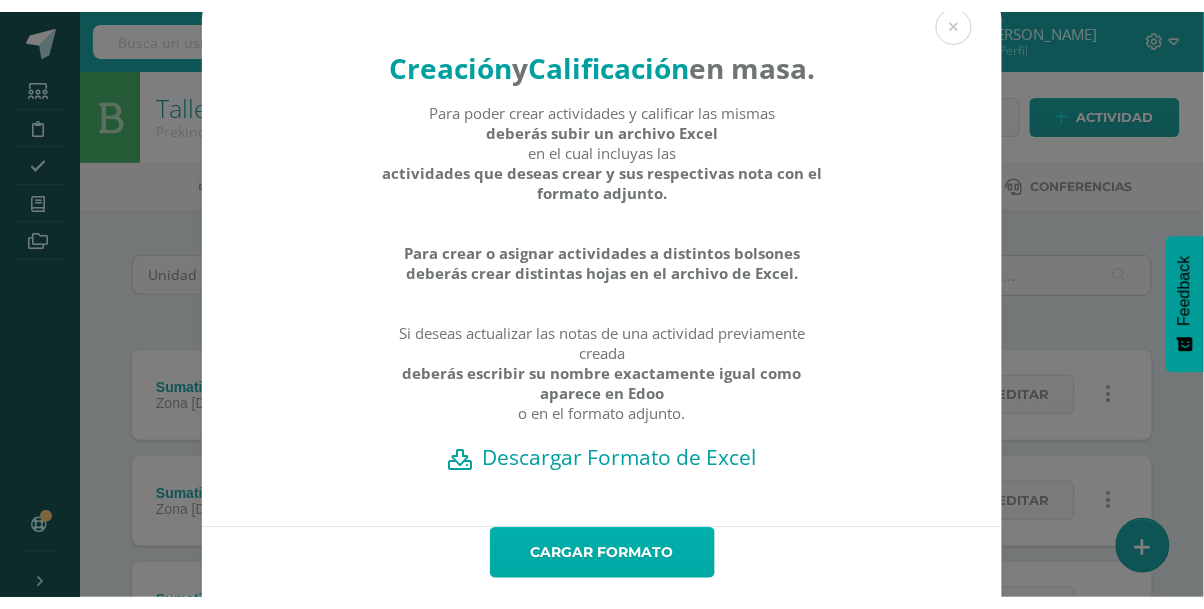 scroll, scrollTop: 36, scrollLeft: 0, axis: vertical 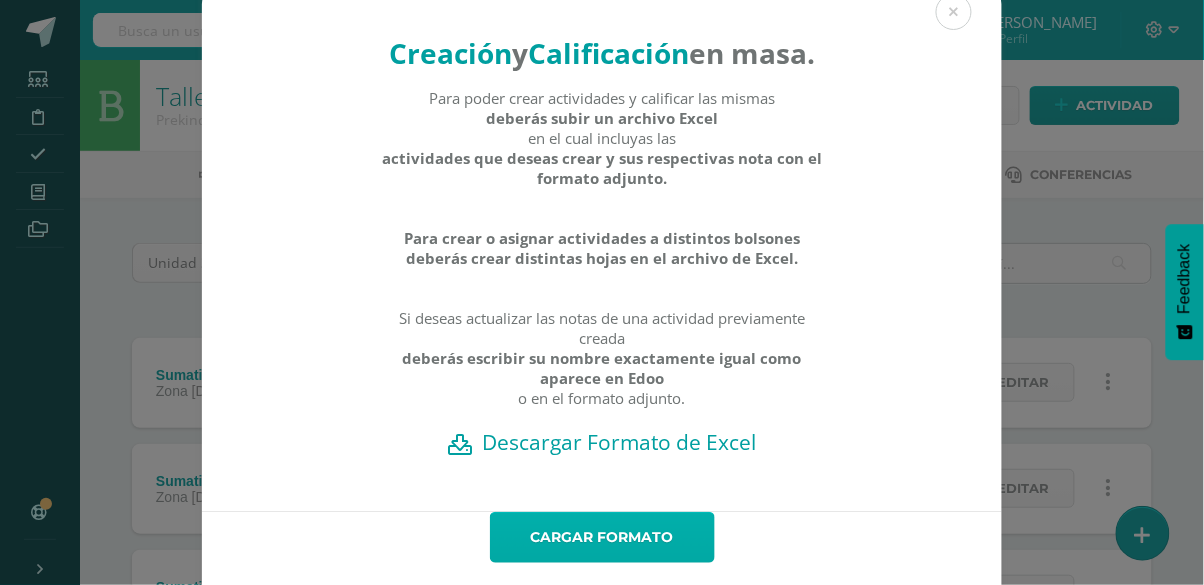 click on "Cargar formato" at bounding box center [602, 537] 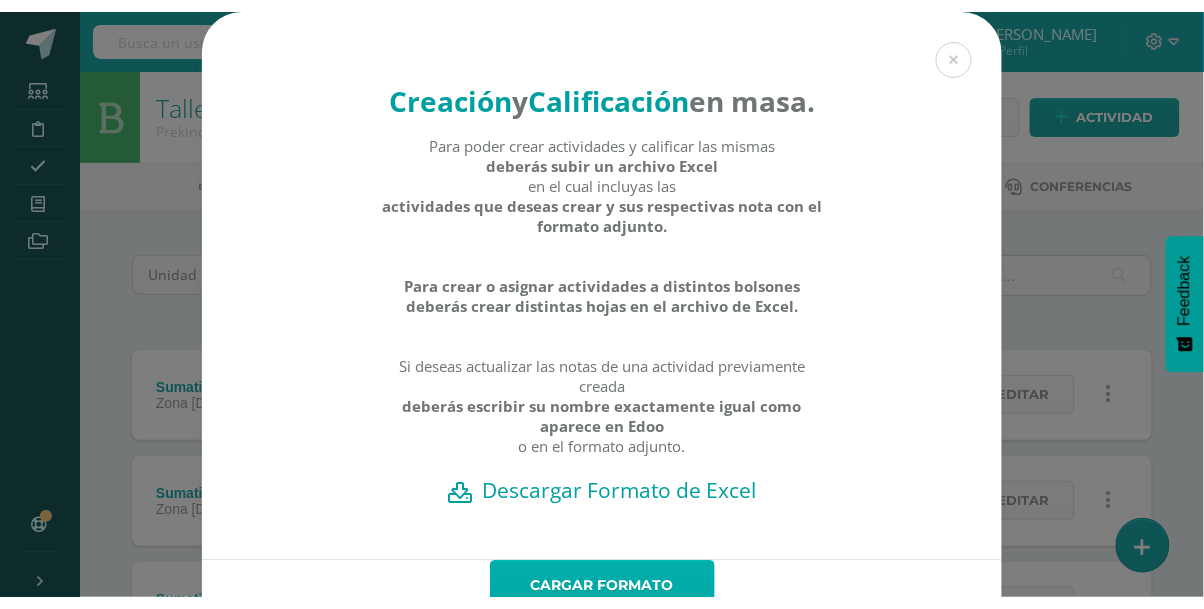 scroll, scrollTop: 36, scrollLeft: 0, axis: vertical 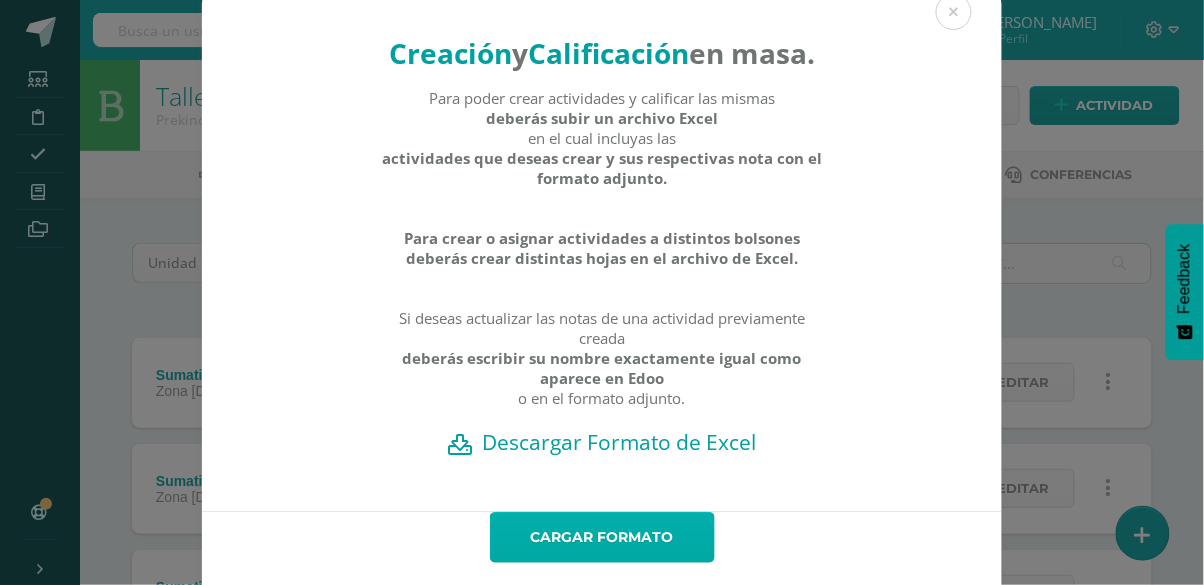 click on "Cargar formato" at bounding box center [602, 537] 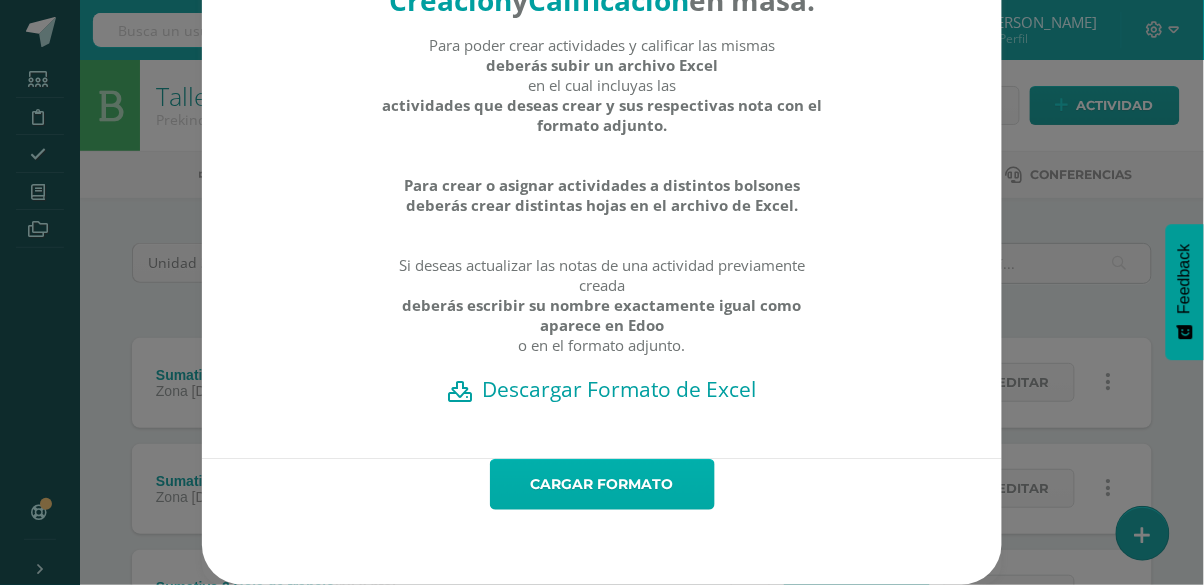 scroll, scrollTop: 0, scrollLeft: 0, axis: both 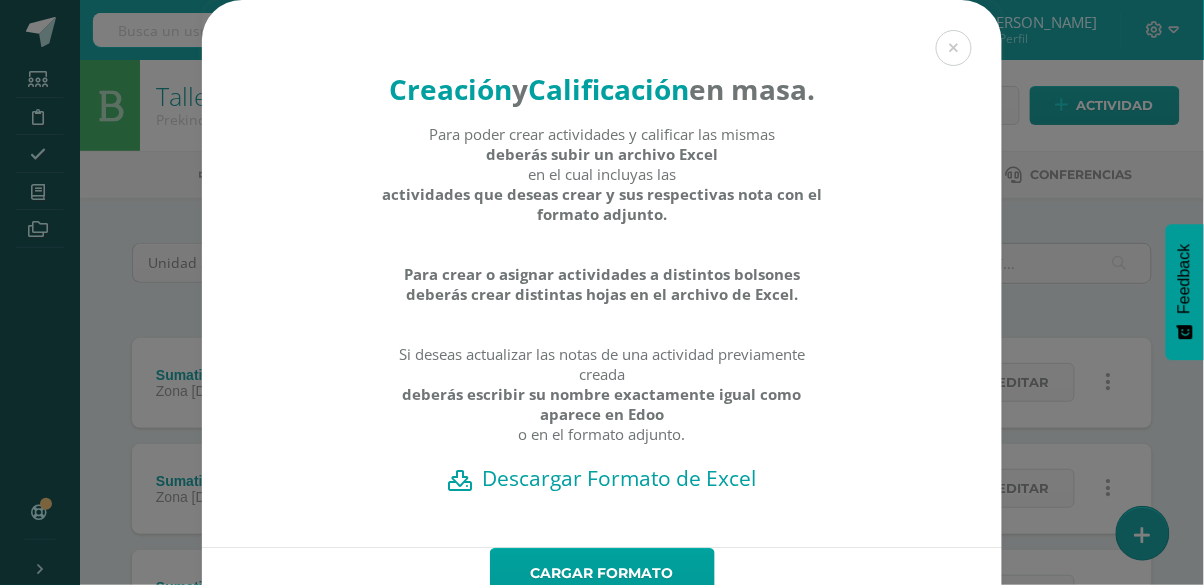click on "Creación  y  Calificación   en masa.
Para poder crear actividades y calificar las mismas
deberás subir
un archivo Excel
en el cual incluyas las
actividades que deseas crear y sus respectivas
nota con el formato adjunto.
Para crear o asignar actividades a distintos bolsones
deberás crear distintas hojas en el archivo de Excel.
Si deseas actualizar las notas de una actividad previamente creada
deberás escribir su nombre exactamente igual como aparece en Edoo
o en el formato adjunto.
Descargar Formato de Excel" at bounding box center (602, 274) 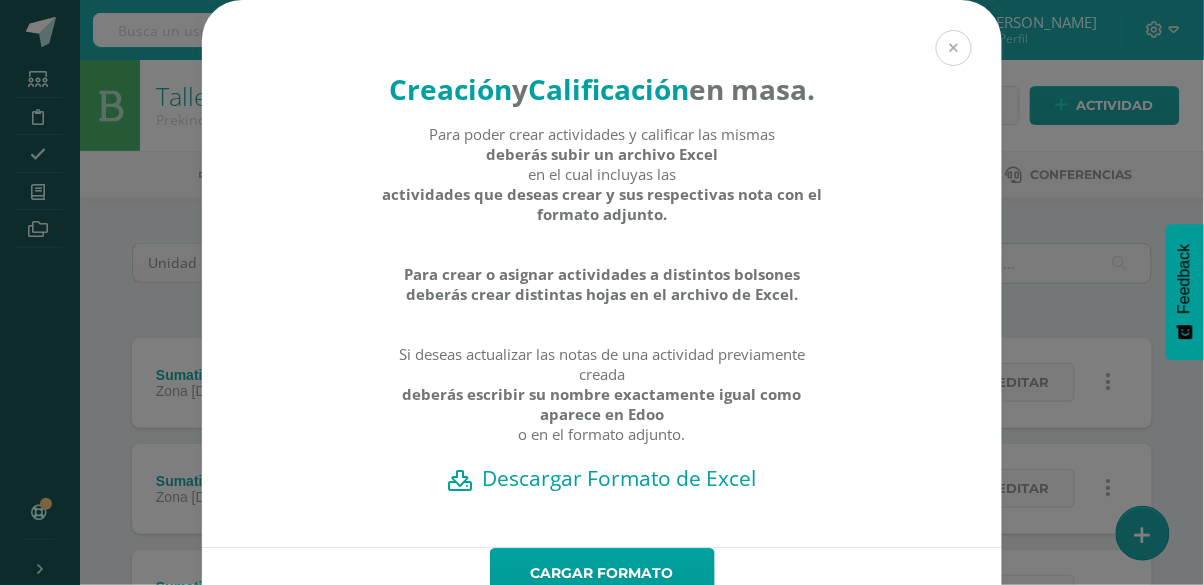 click at bounding box center (954, 48) 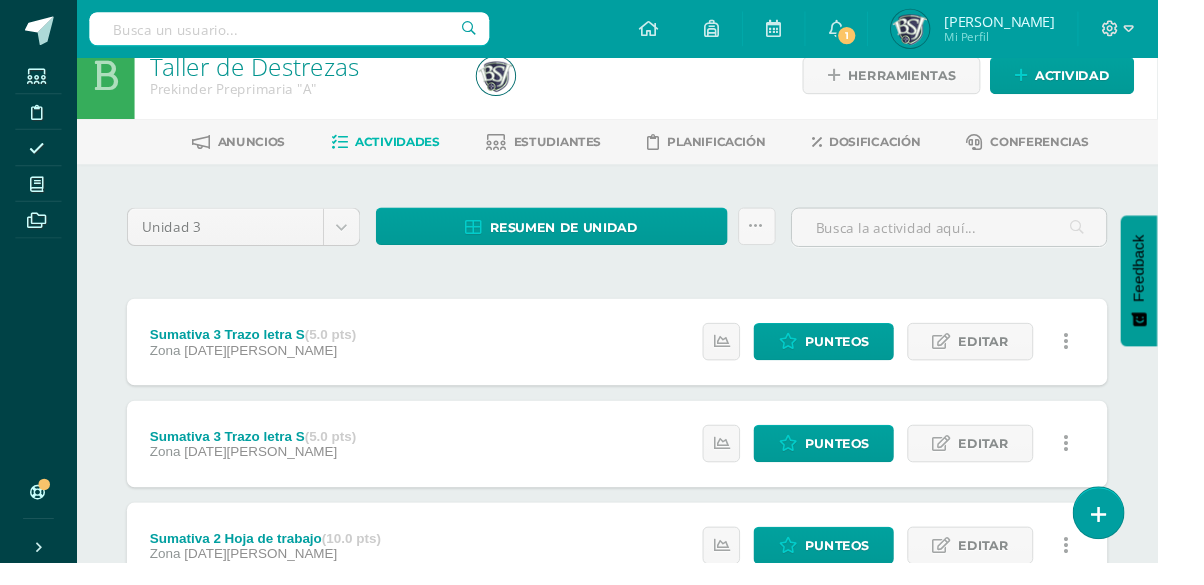 scroll, scrollTop: 28, scrollLeft: 0, axis: vertical 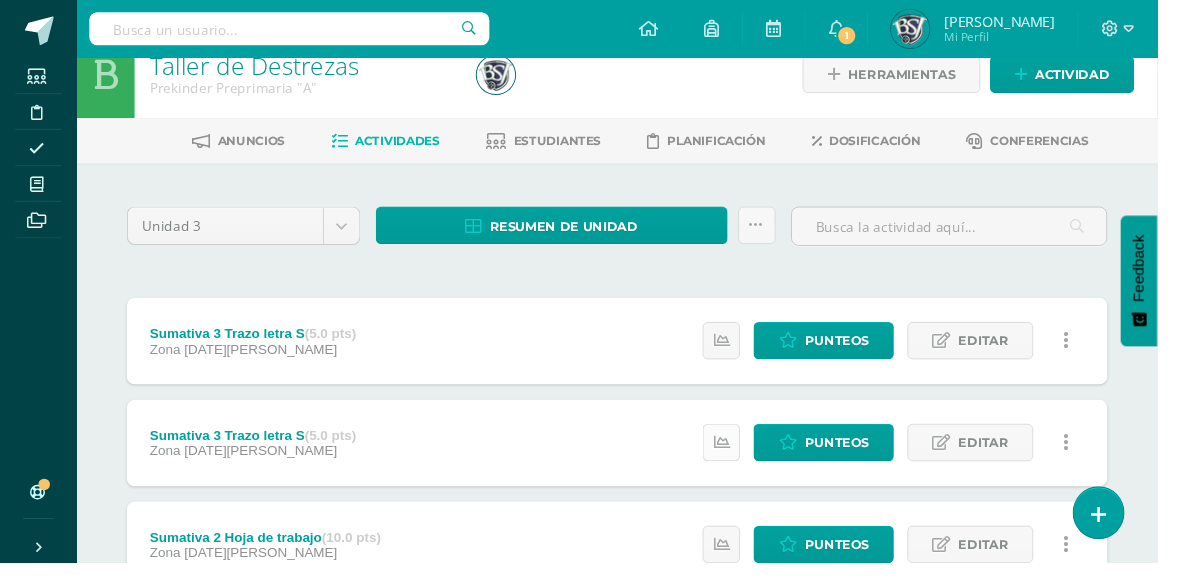 click at bounding box center [750, 460] 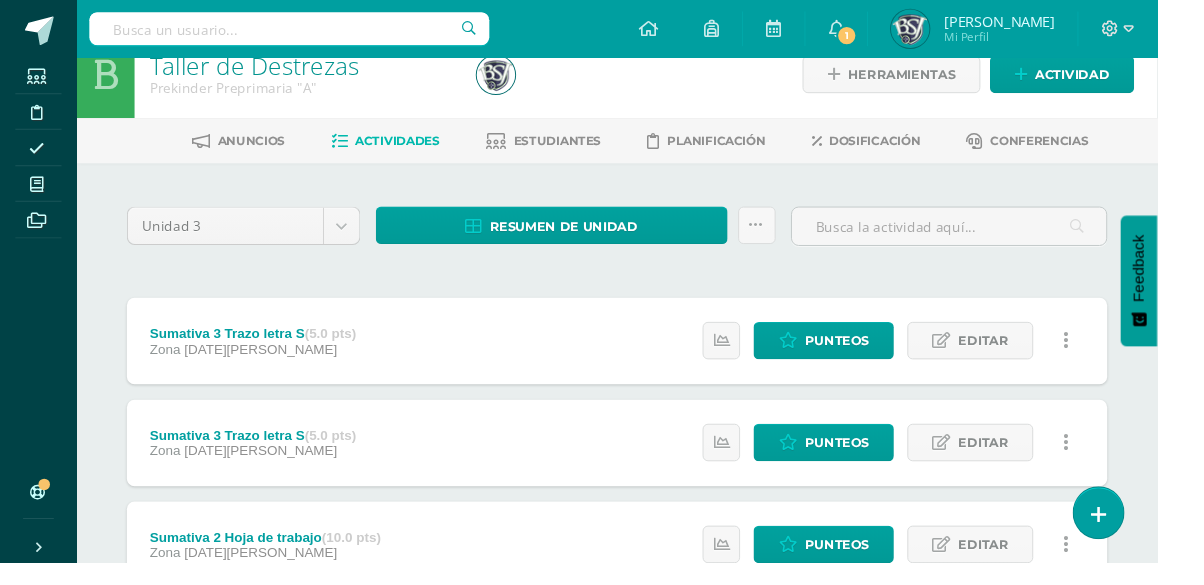 click on "Sumativa 2 Hoja de trabajo  (10.0 pts)
Zona
09 de Agosto
Estatus de Actividad:
7
Estudiantes sin calificar
0
Estudiantes con cero
Media
--
Max
0
Min
0
Punteos
Editar" at bounding box center [642, 567] 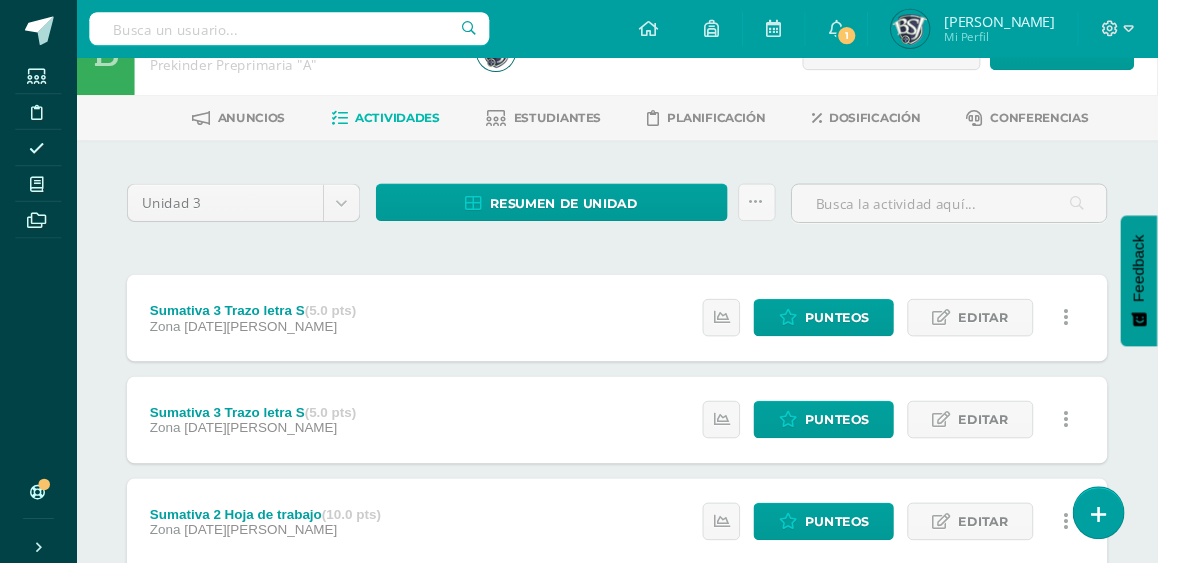 scroll, scrollTop: 56, scrollLeft: 0, axis: vertical 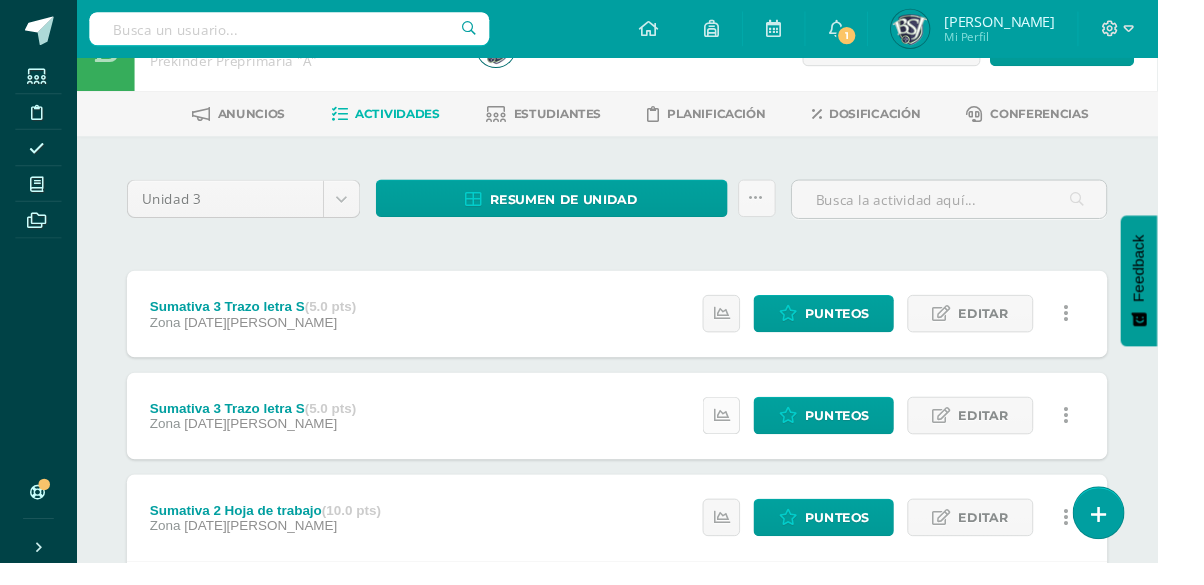 click at bounding box center [750, 432] 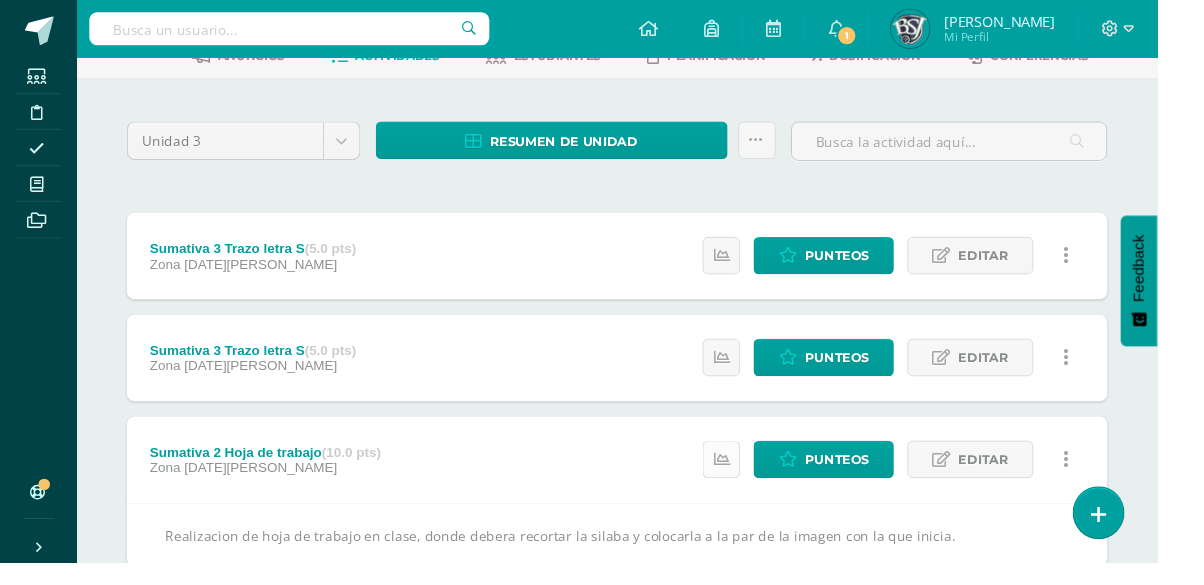 click at bounding box center [750, 477] 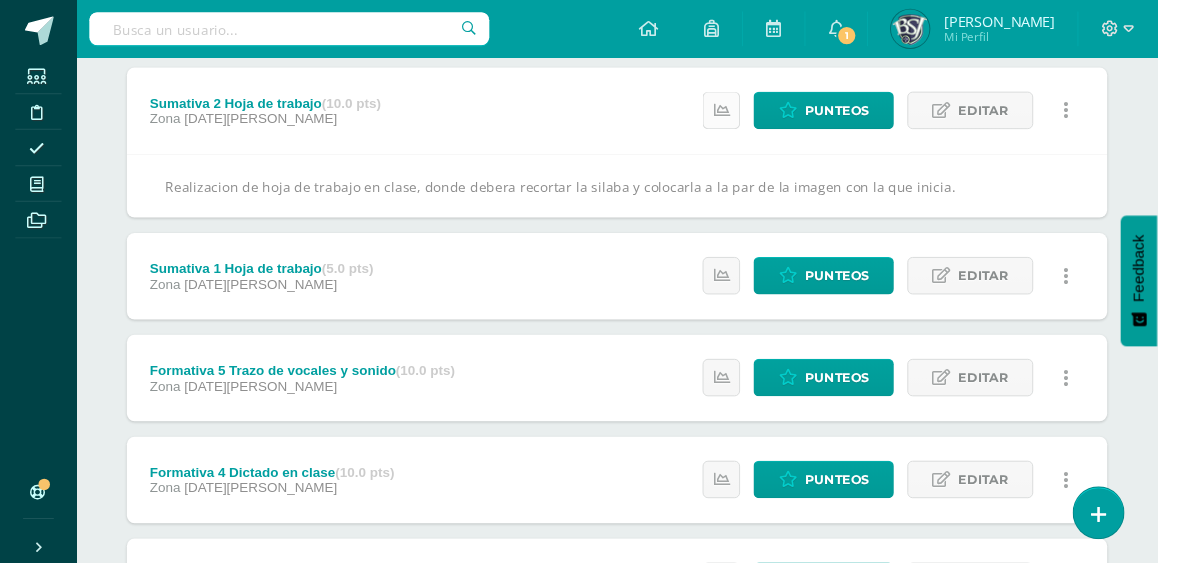 scroll, scrollTop: 767, scrollLeft: 0, axis: vertical 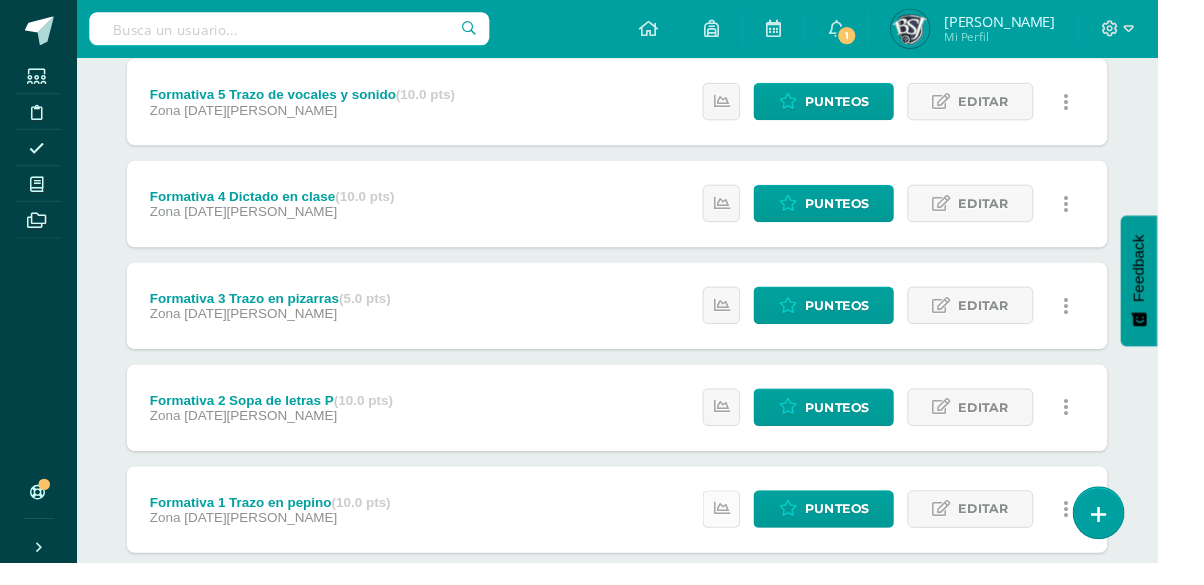 click at bounding box center (750, 529) 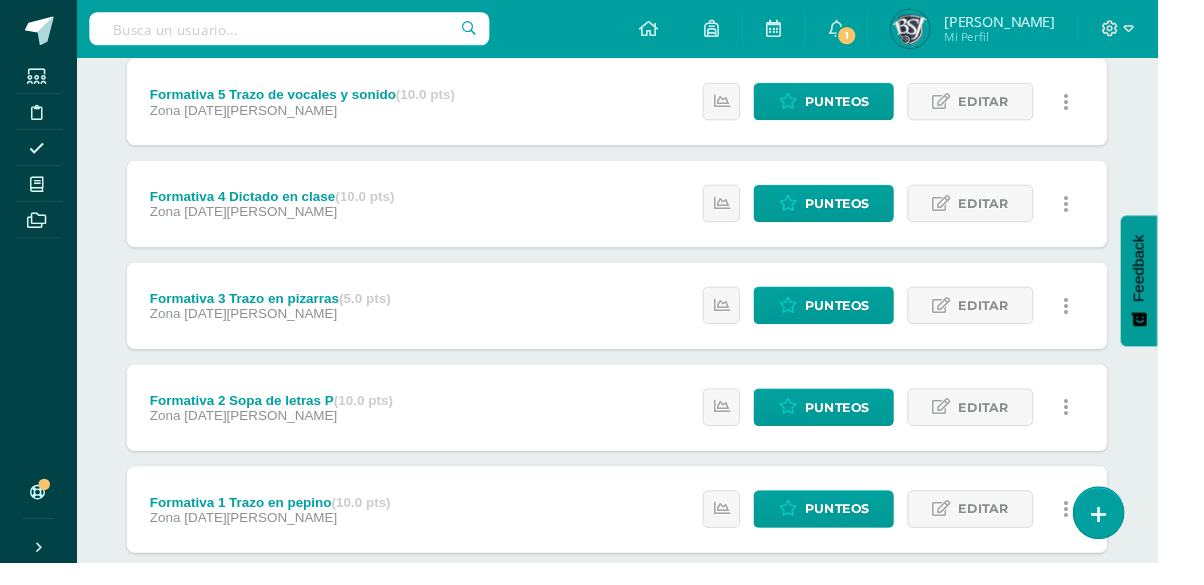 click on "Formativa 1 Trazo en pepino  (10.0 pts)
Zona
09 de Agosto
Punteos
Editar
Ocultar
Historial de actividad
Eliminar" at bounding box center [642, 530] 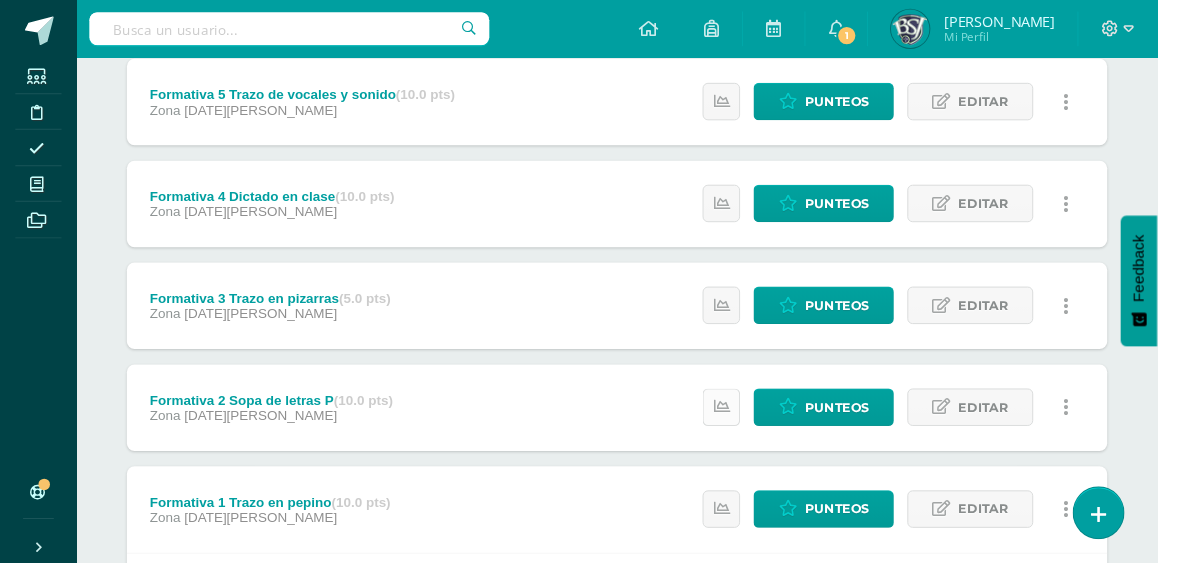 click at bounding box center (750, 423) 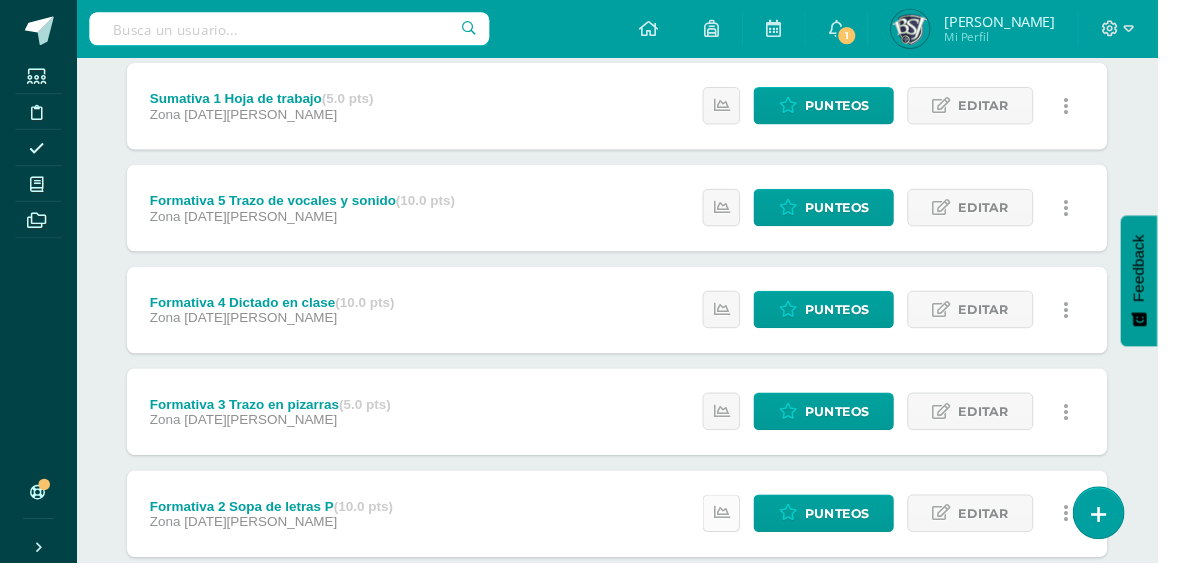 scroll, scrollTop: 662, scrollLeft: 0, axis: vertical 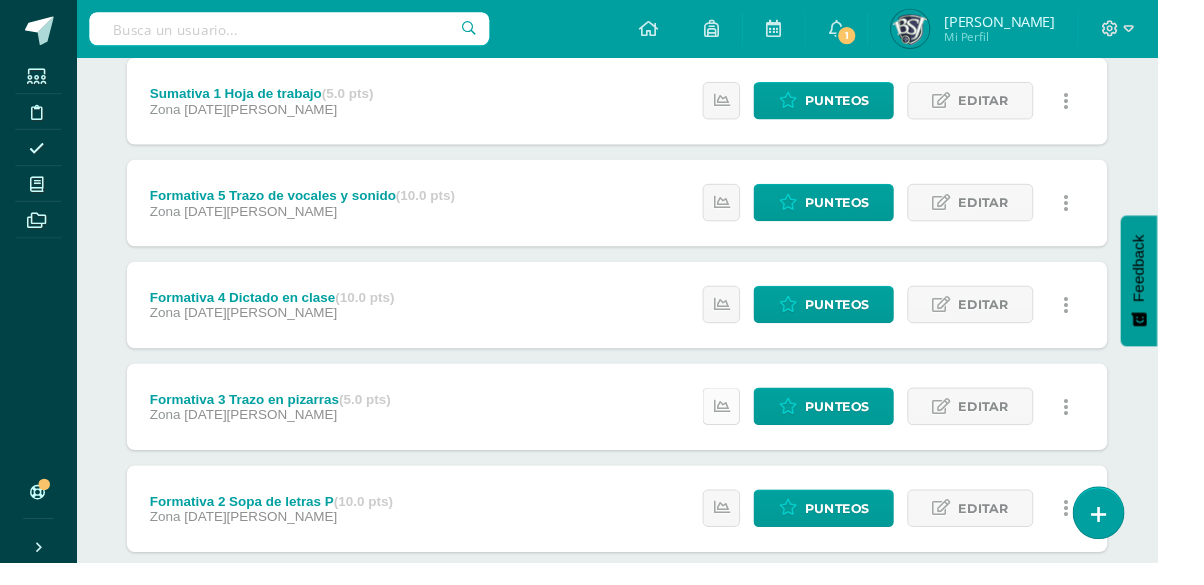 click at bounding box center (750, 422) 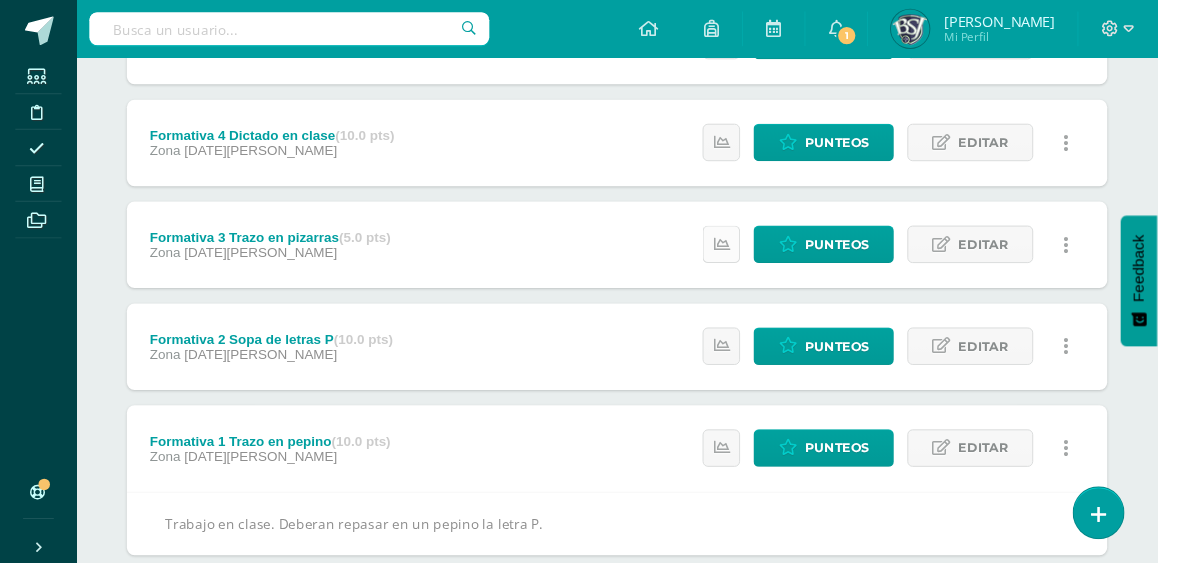 scroll, scrollTop: 832, scrollLeft: 0, axis: vertical 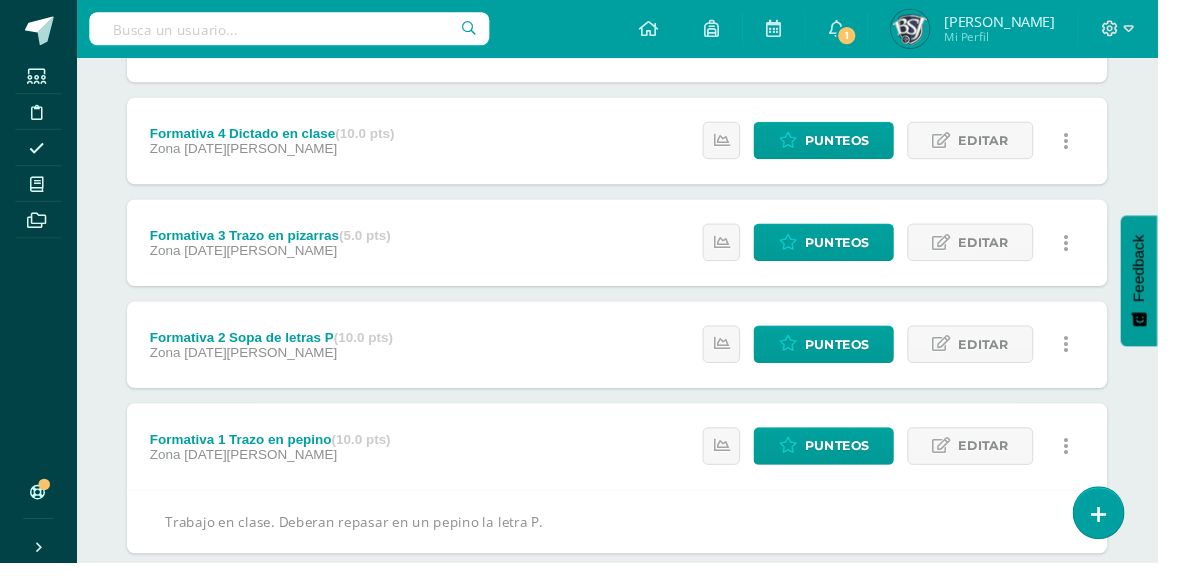 click at bounding box center (32, 509) 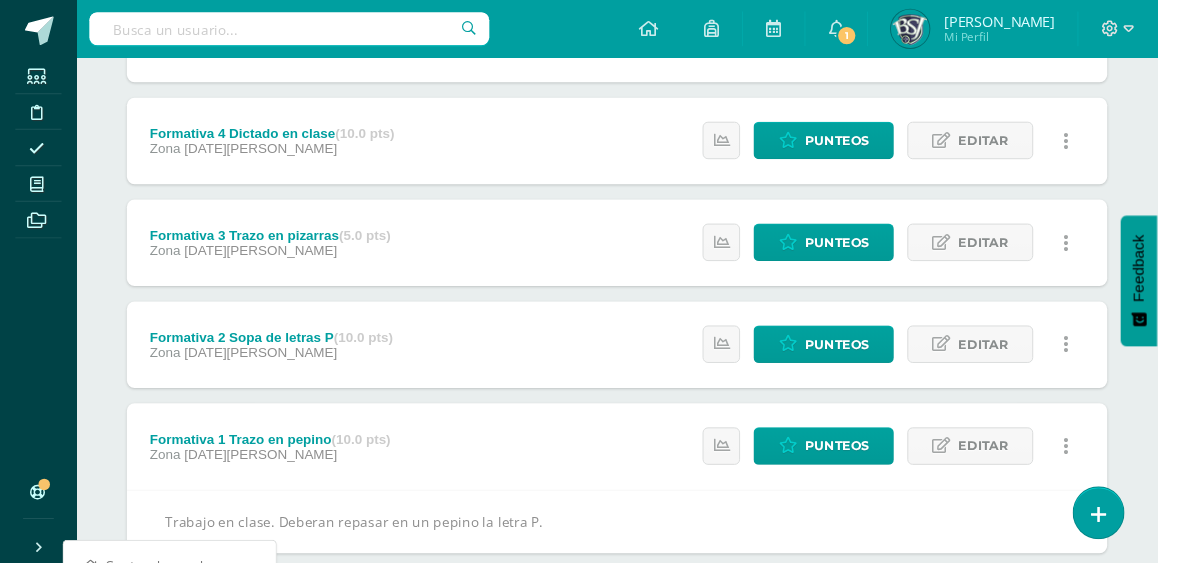 click on "Últimas actualizaciones
10+" at bounding box center (176, 619) 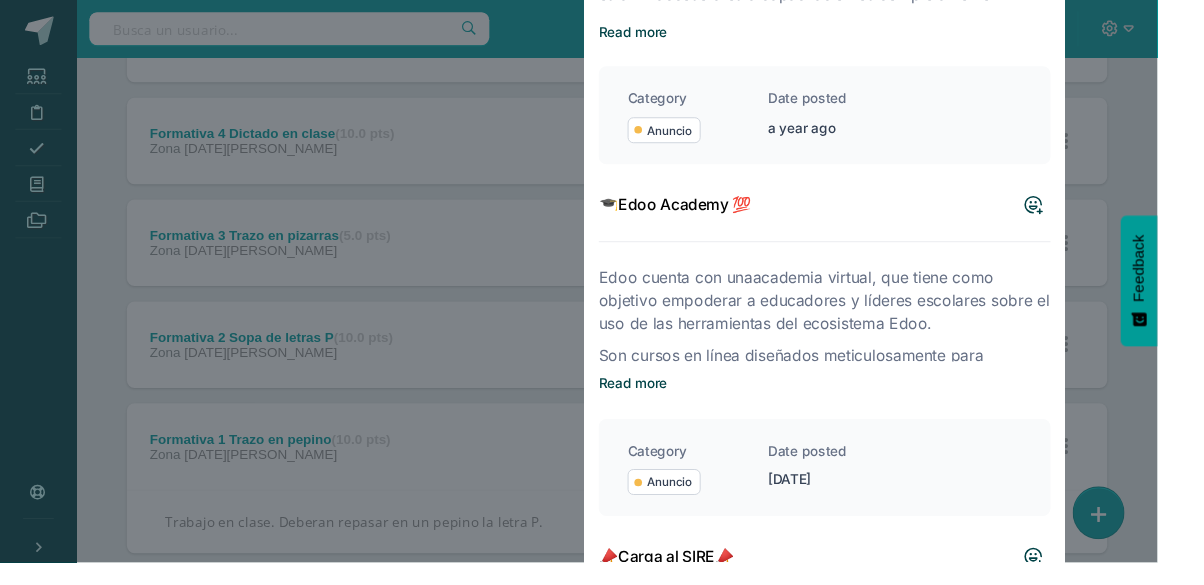scroll, scrollTop: 0, scrollLeft: 0, axis: both 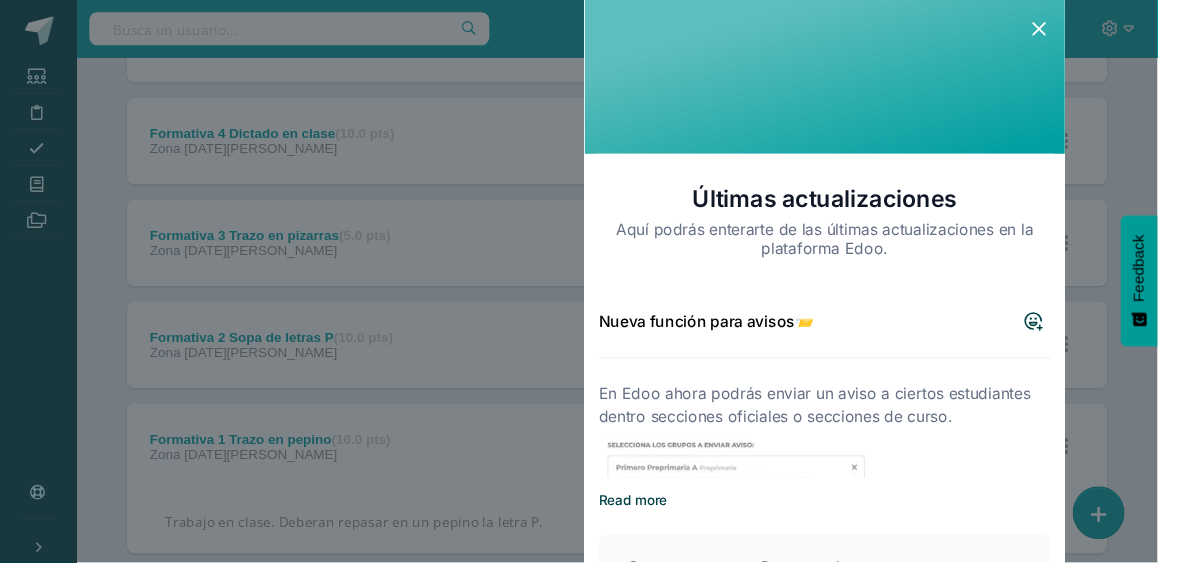 click at bounding box center (1056, 27) 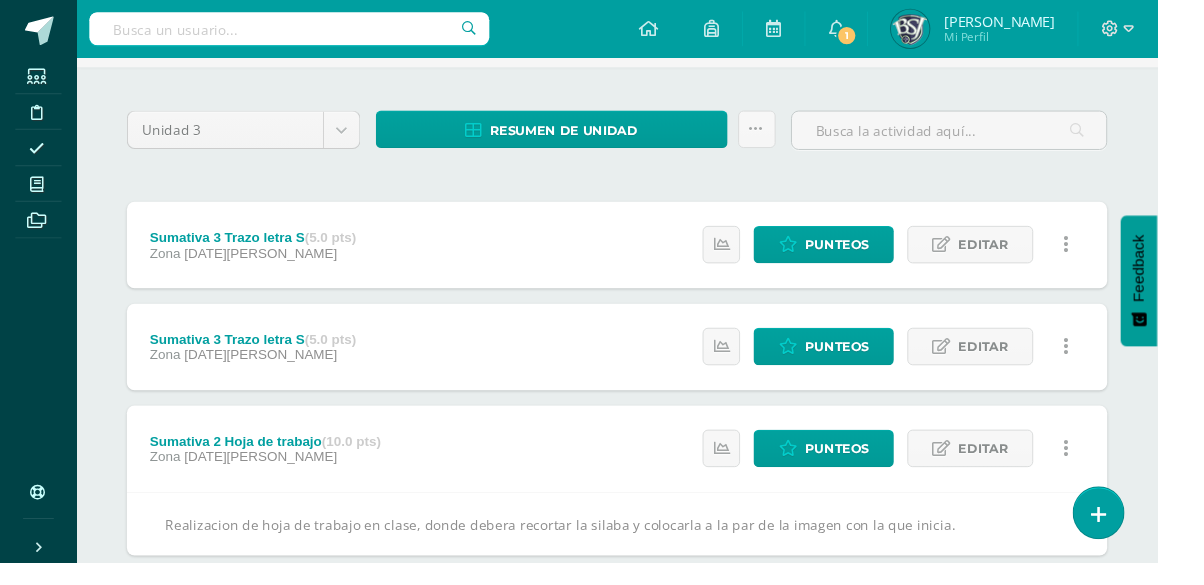 scroll, scrollTop: 0, scrollLeft: 0, axis: both 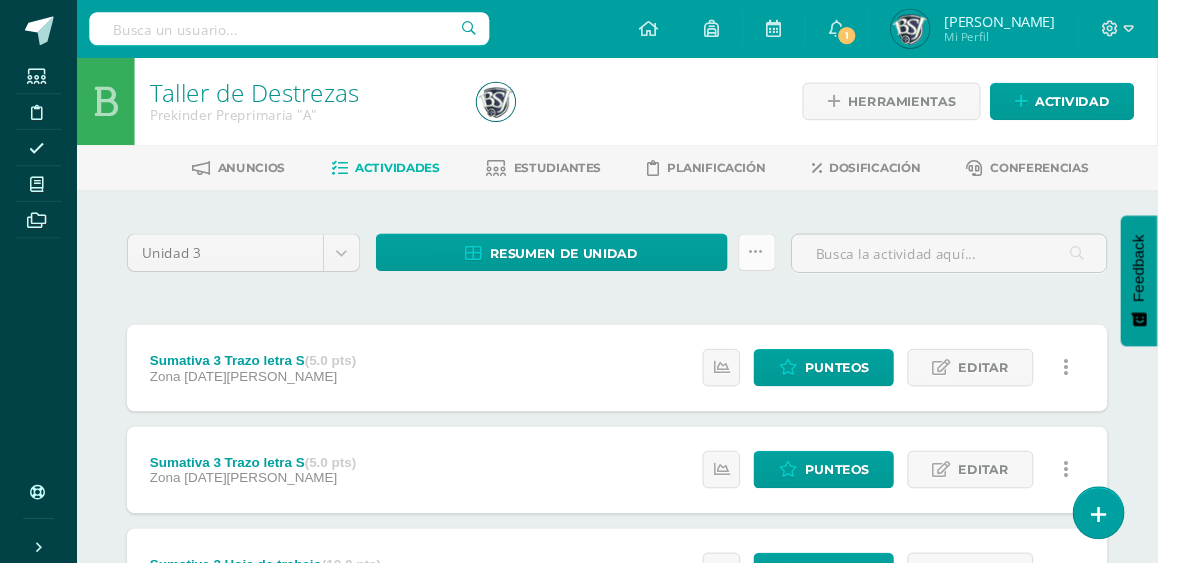 click at bounding box center (787, 262) 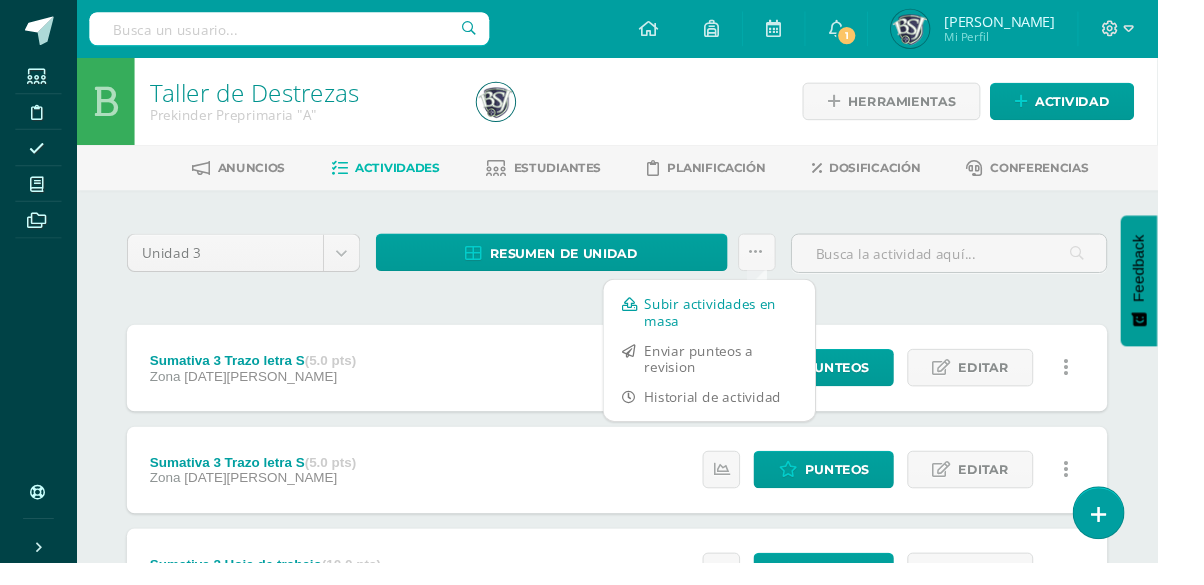 click on "Subir actividades en masa" at bounding box center (738, 325) 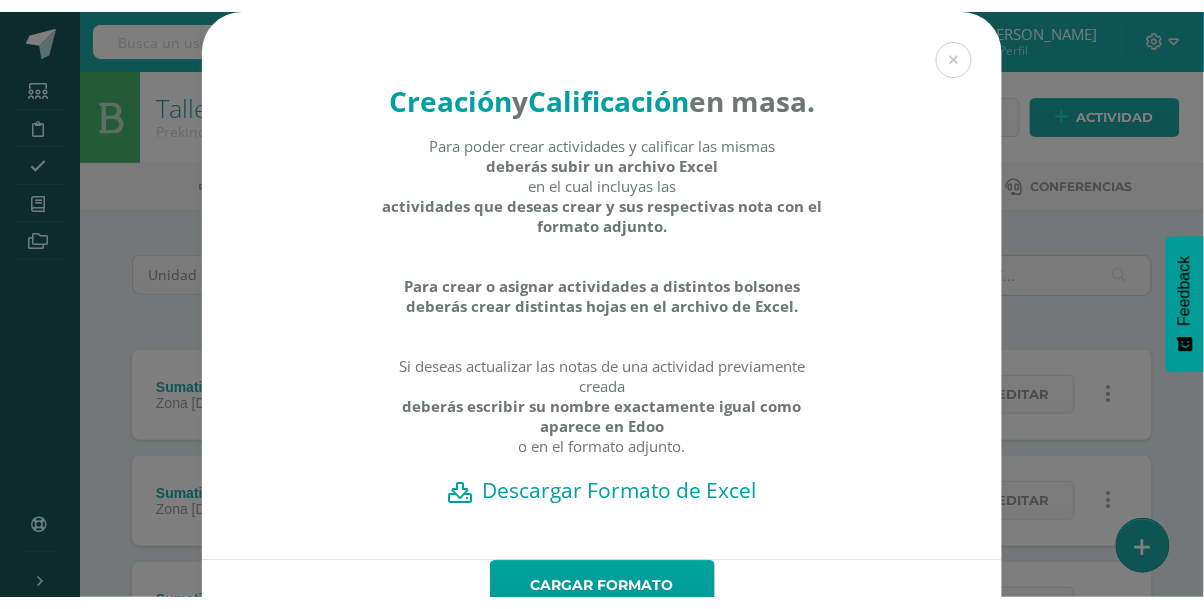 scroll, scrollTop: 36, scrollLeft: 0, axis: vertical 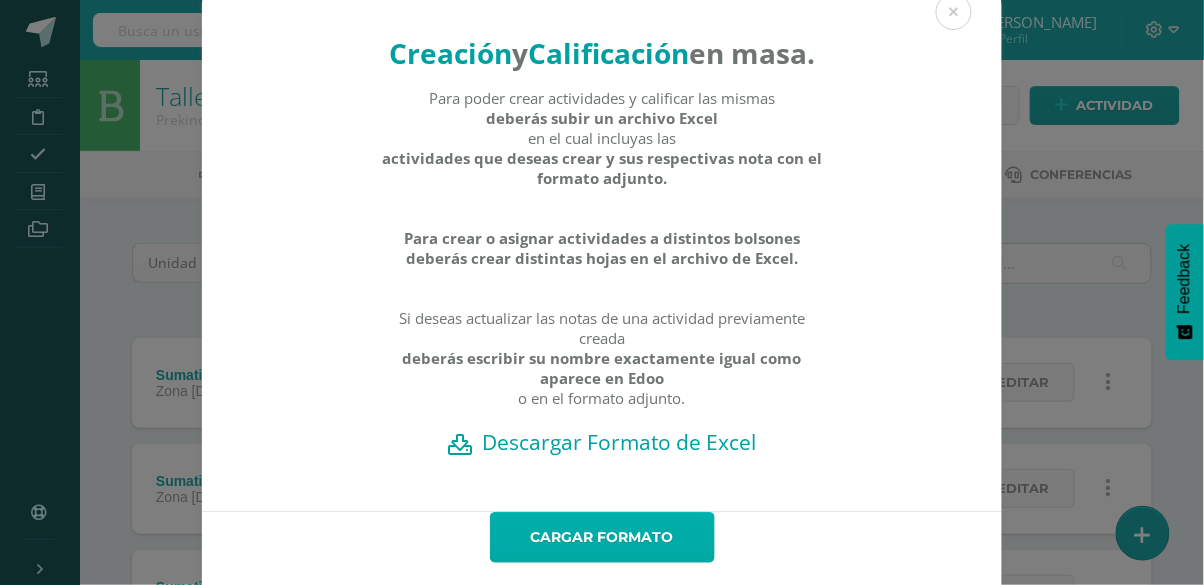 click on "Cargar formato" at bounding box center [602, 537] 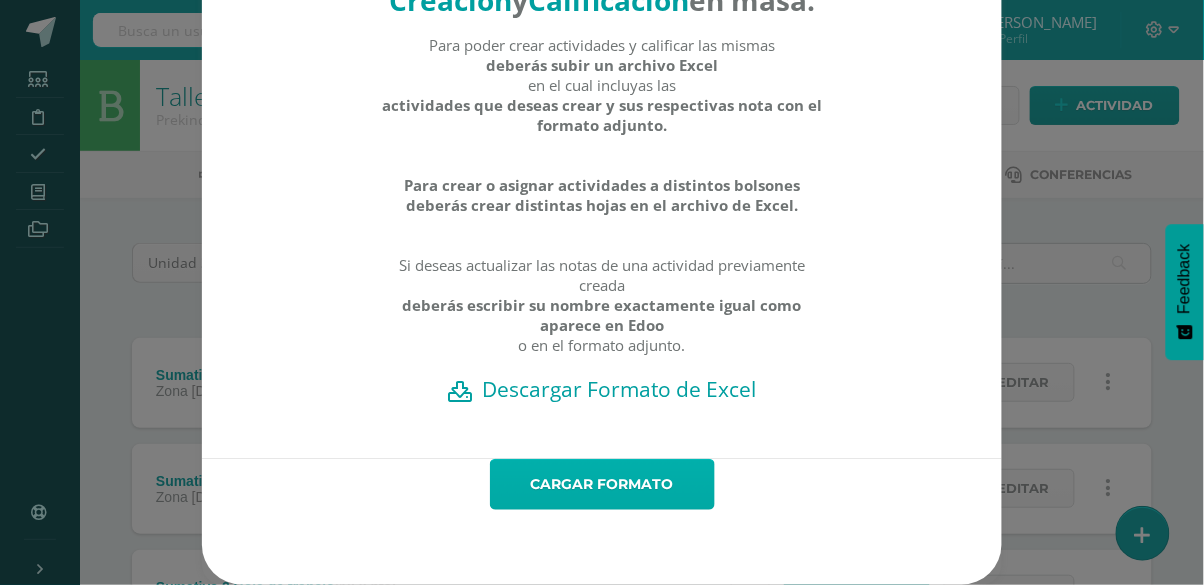scroll, scrollTop: 0, scrollLeft: 0, axis: both 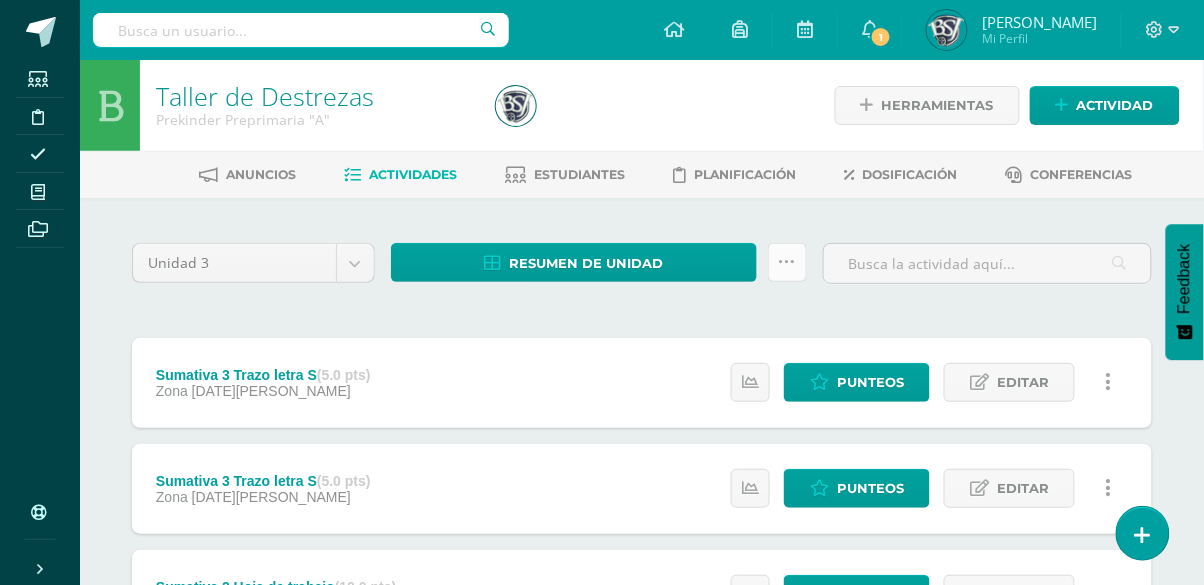 click at bounding box center [787, 262] 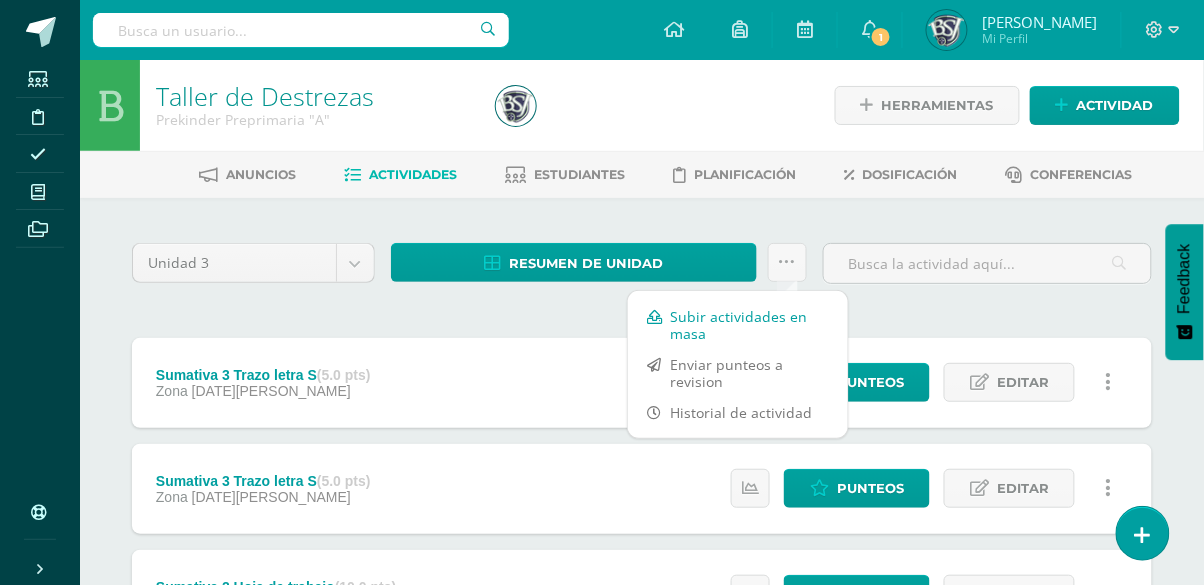 click on "Subir actividades en masa" at bounding box center (738, 325) 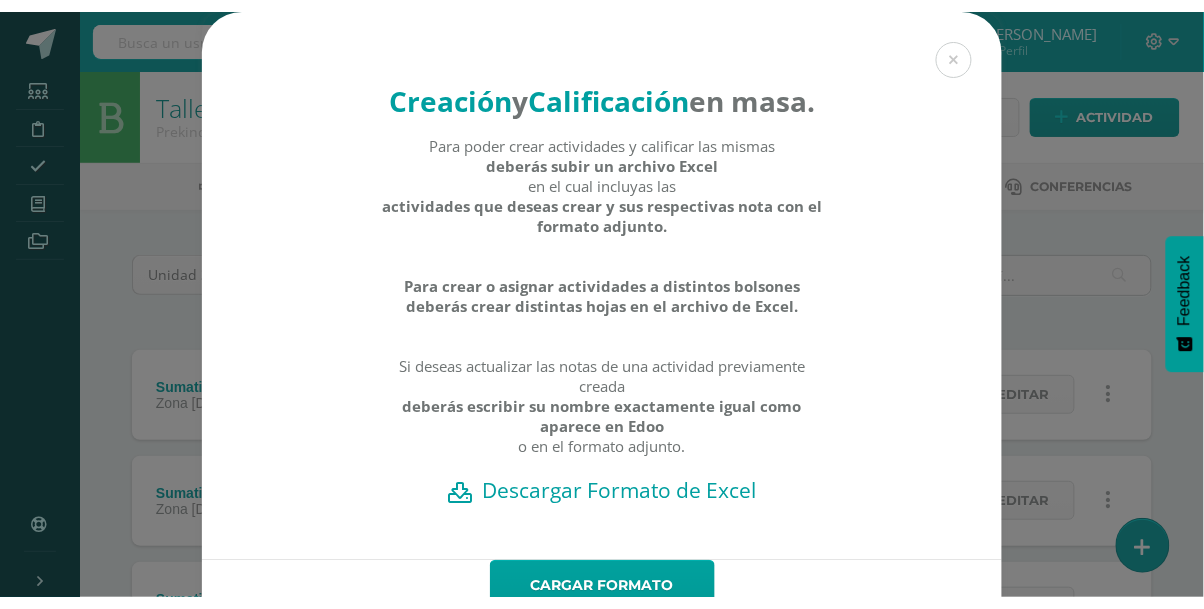 scroll, scrollTop: 36, scrollLeft: 0, axis: vertical 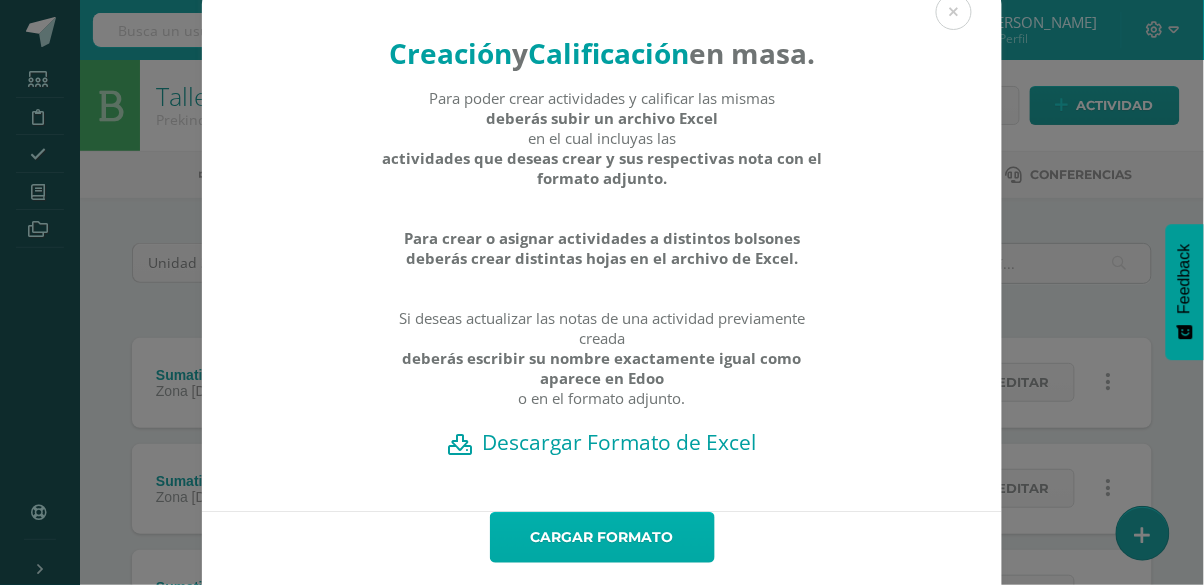 click on "Cargar formato" at bounding box center [602, 537] 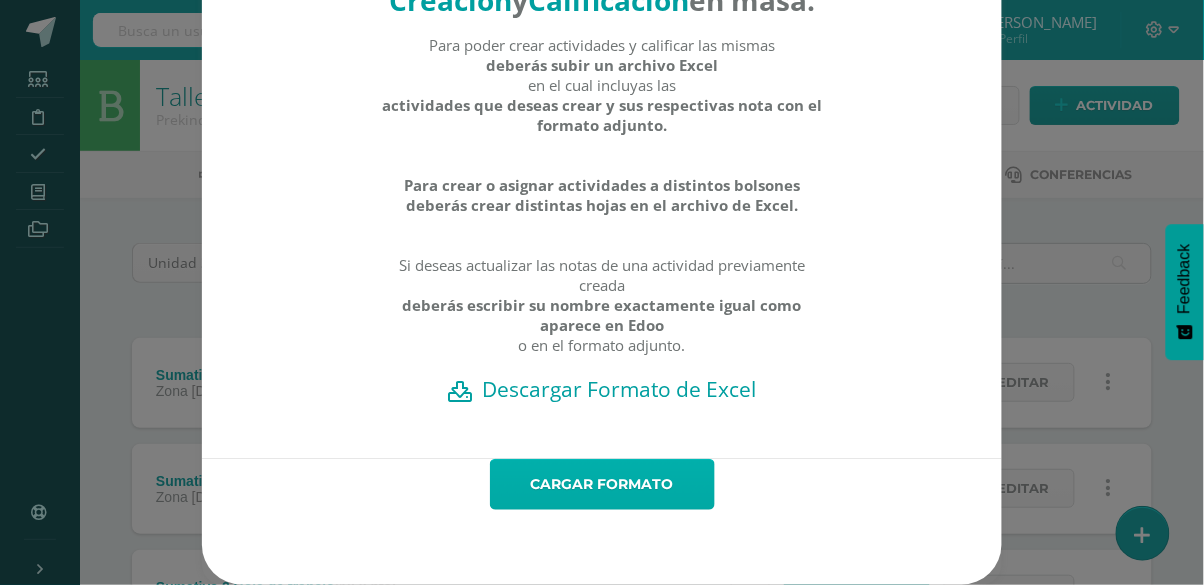 scroll, scrollTop: 107, scrollLeft: 0, axis: vertical 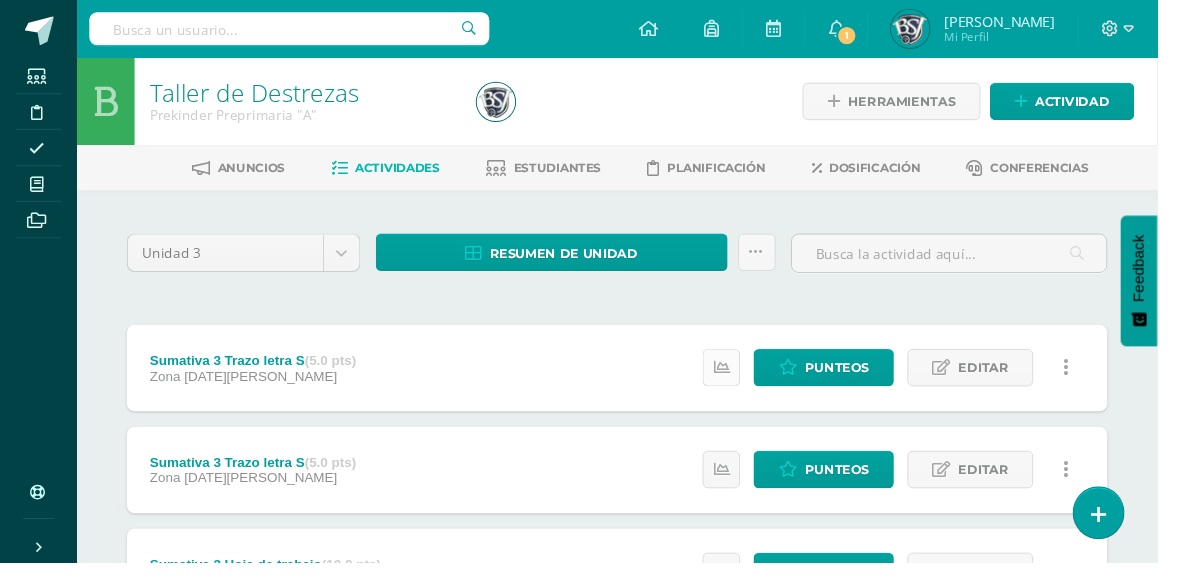 click at bounding box center [750, 382] 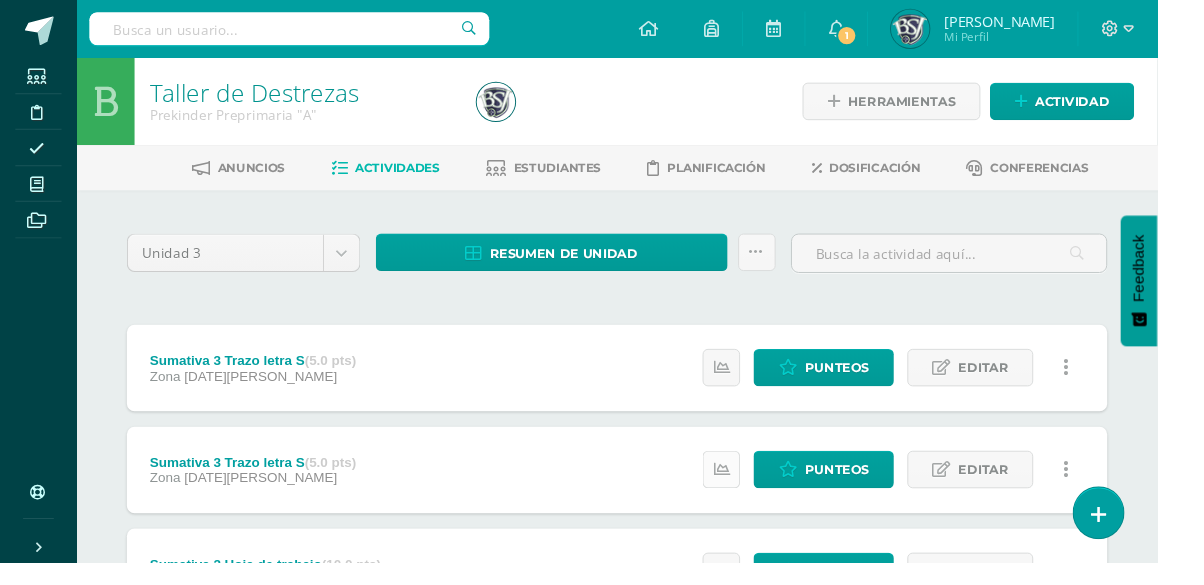 click at bounding box center (750, 488) 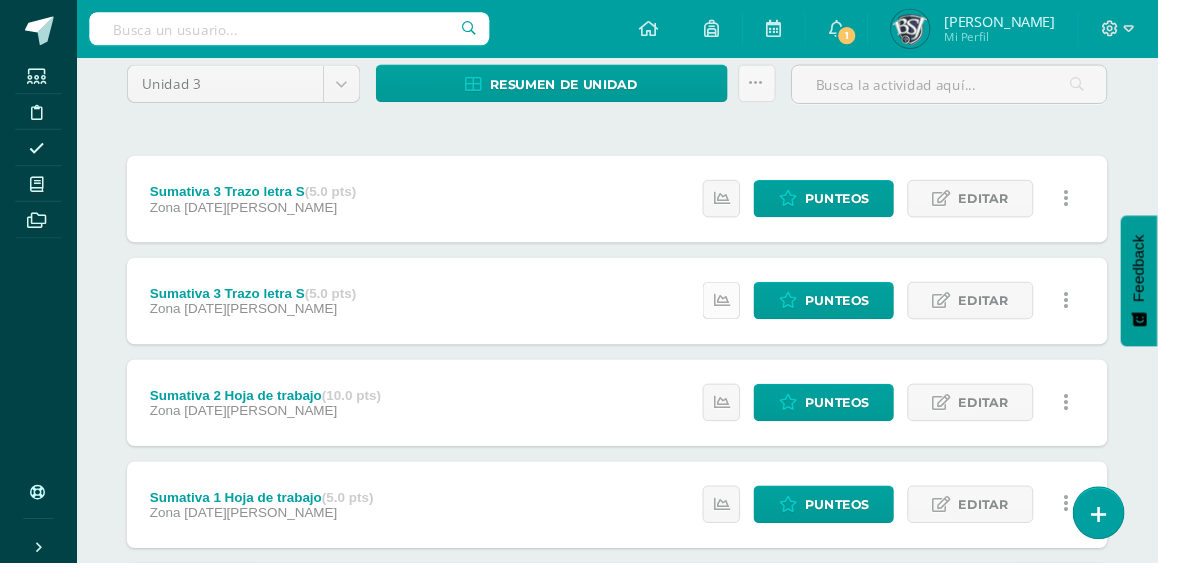 scroll, scrollTop: 181, scrollLeft: 0, axis: vertical 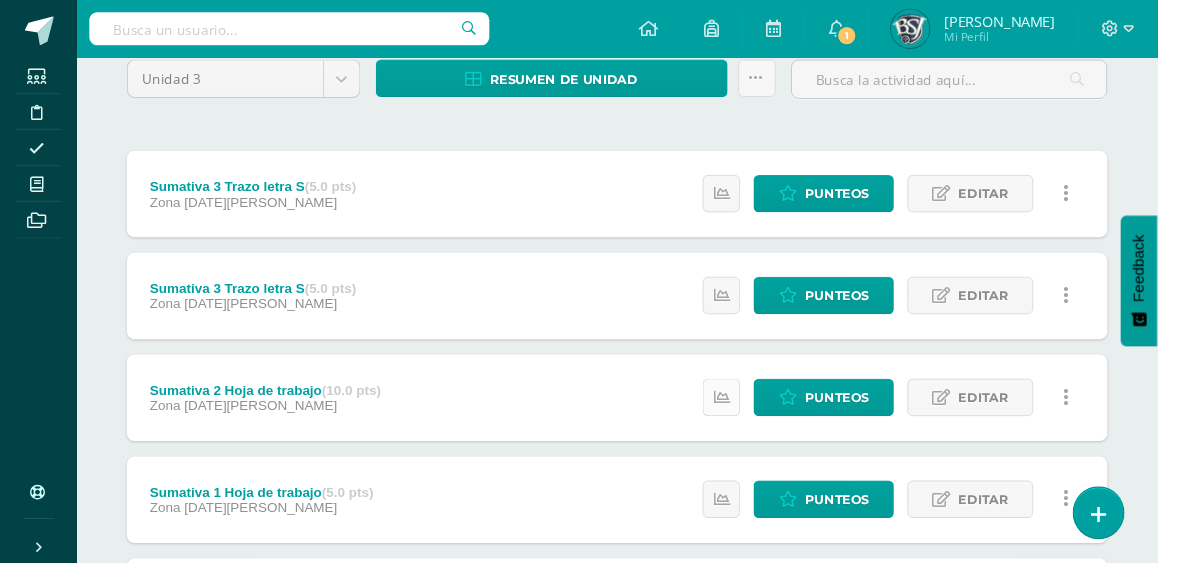 click at bounding box center (750, 413) 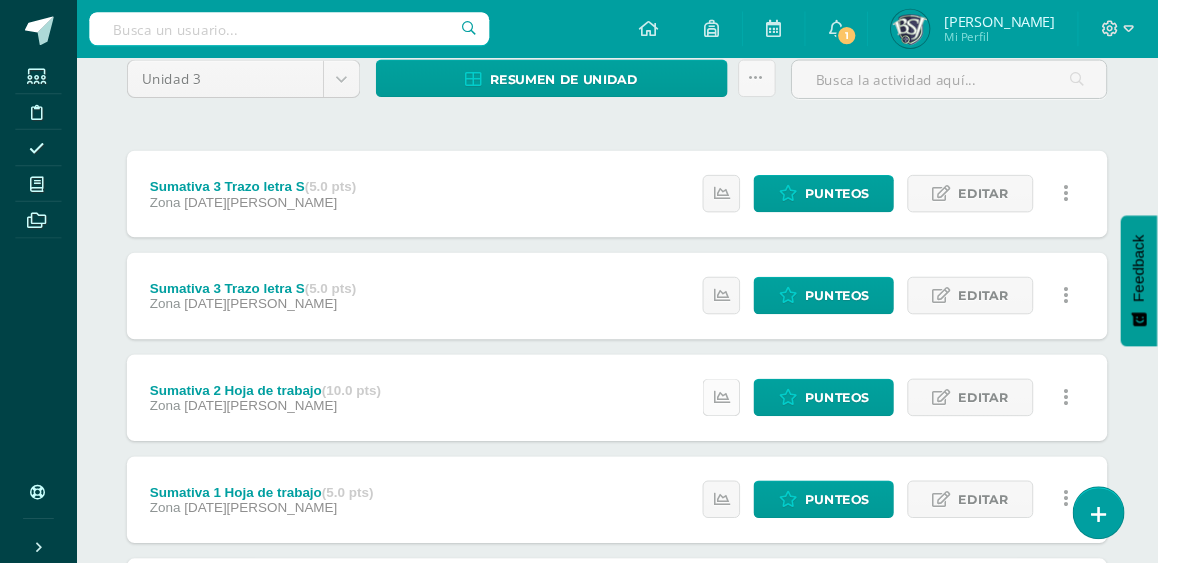 scroll, scrollTop: 287, scrollLeft: 0, axis: vertical 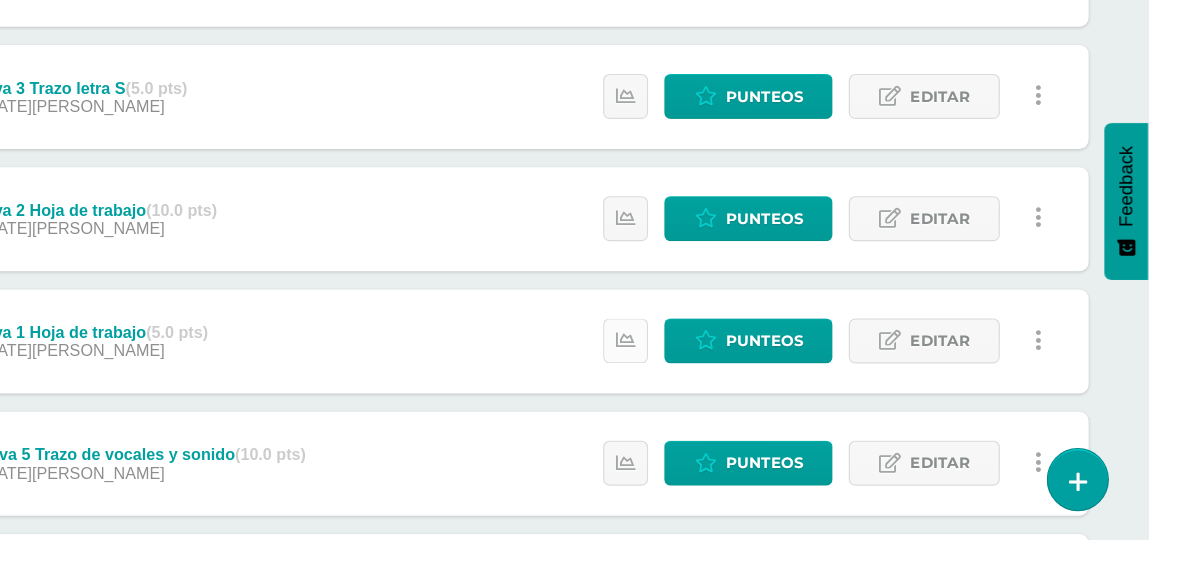 click at bounding box center [750, 413] 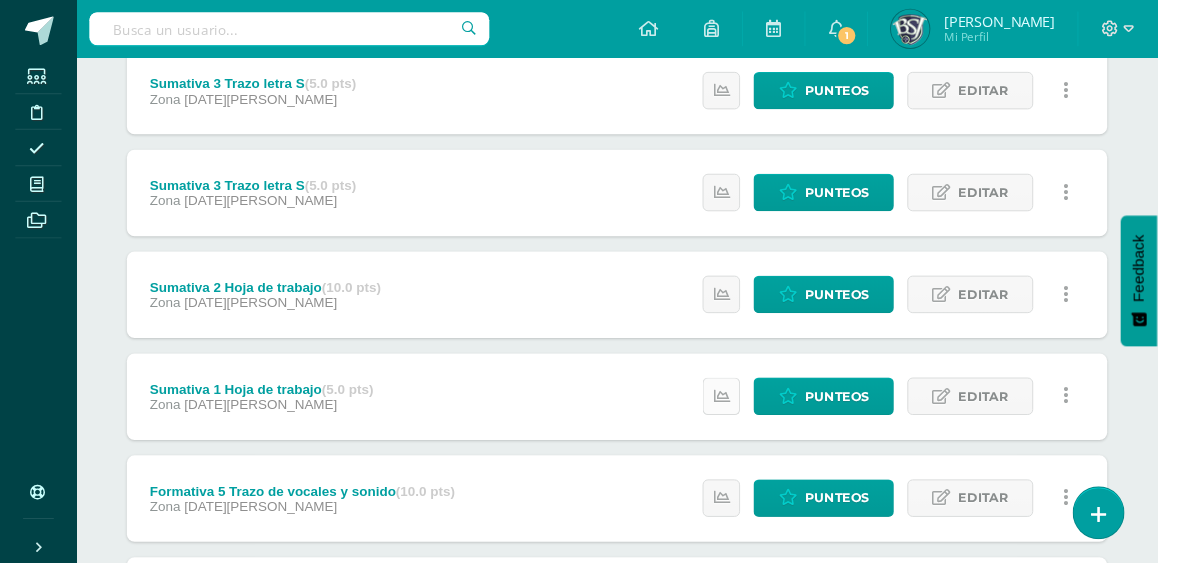 scroll, scrollTop: 283, scrollLeft: 0, axis: vertical 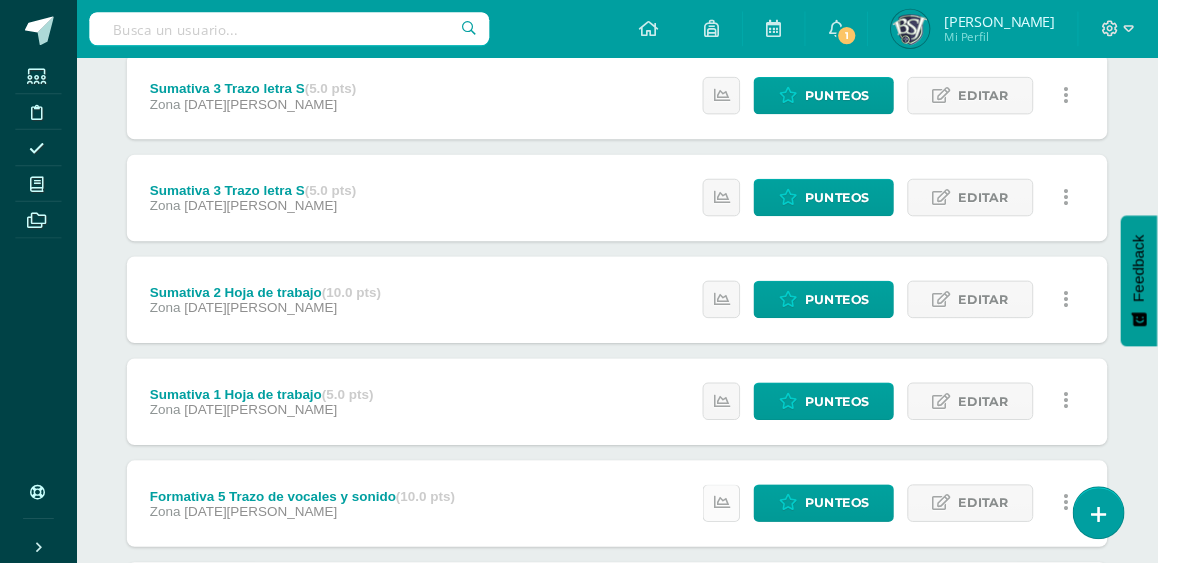click at bounding box center [750, 523] 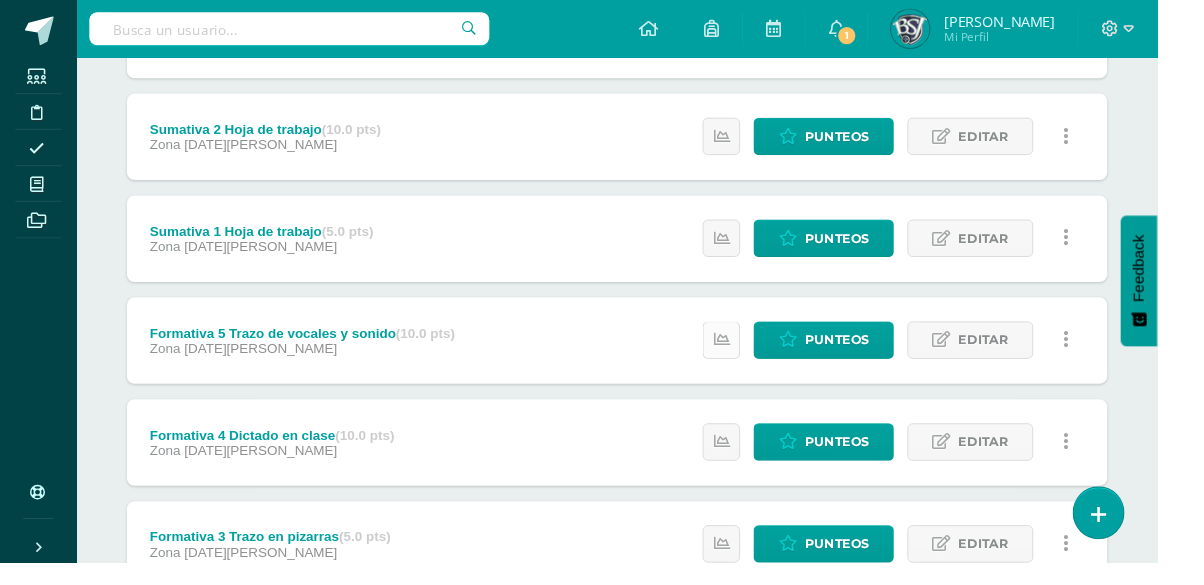 scroll, scrollTop: 497, scrollLeft: 0, axis: vertical 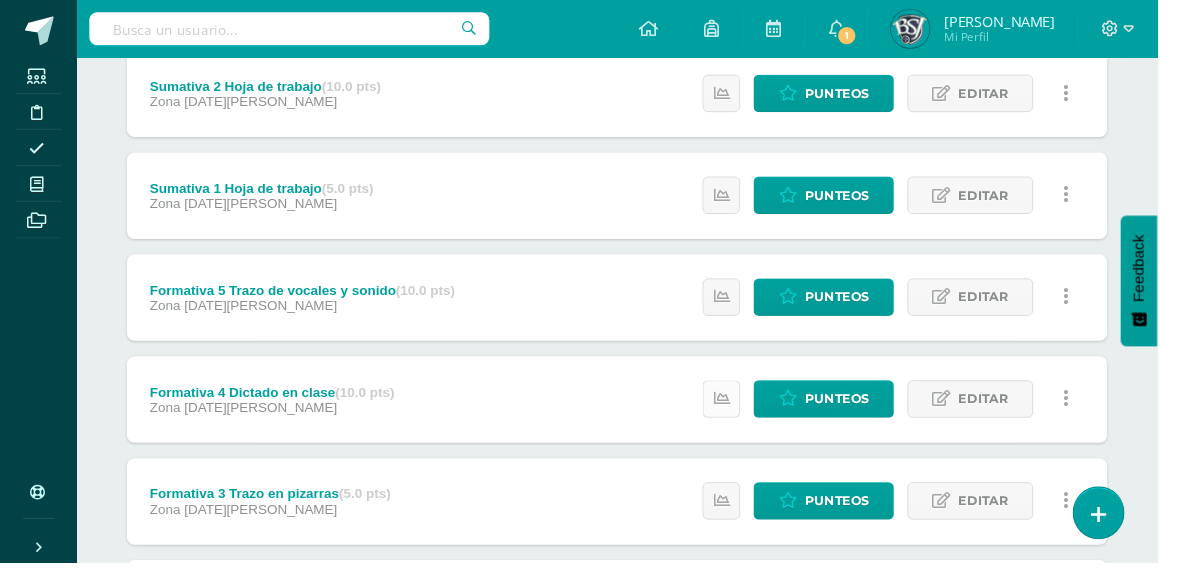 click at bounding box center [750, 415] 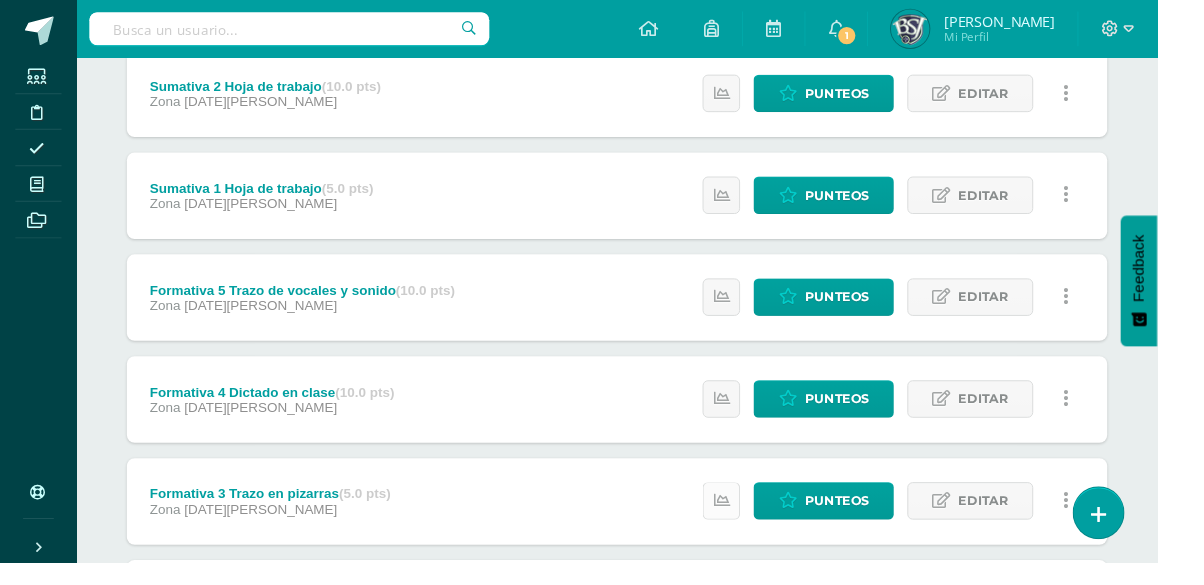 click at bounding box center [750, 521] 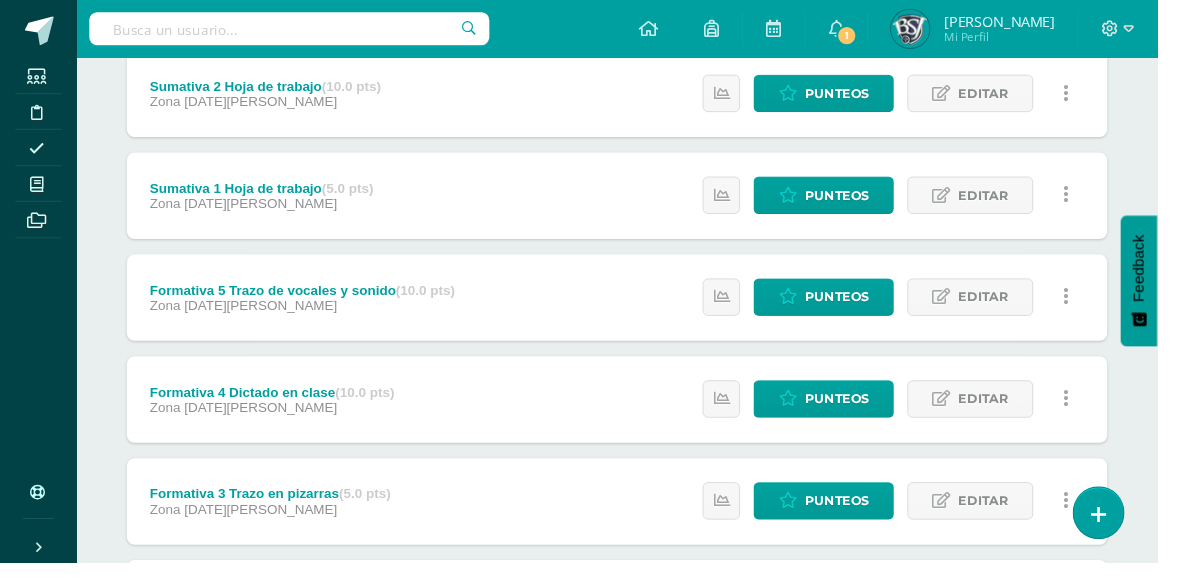 click at bounding box center (750, 627) 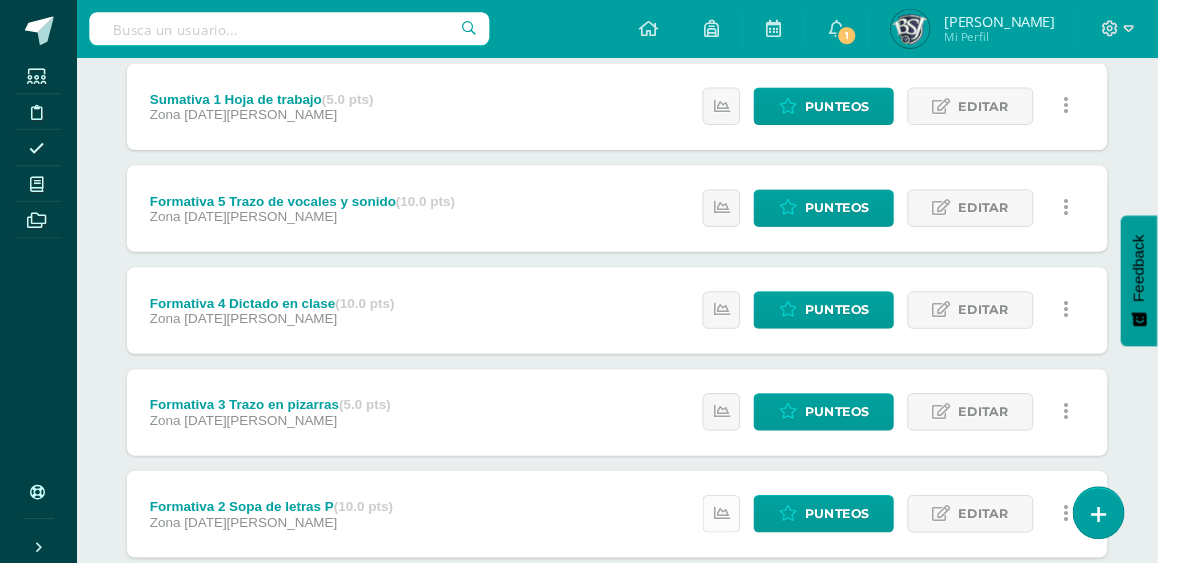 scroll, scrollTop: 700, scrollLeft: 0, axis: vertical 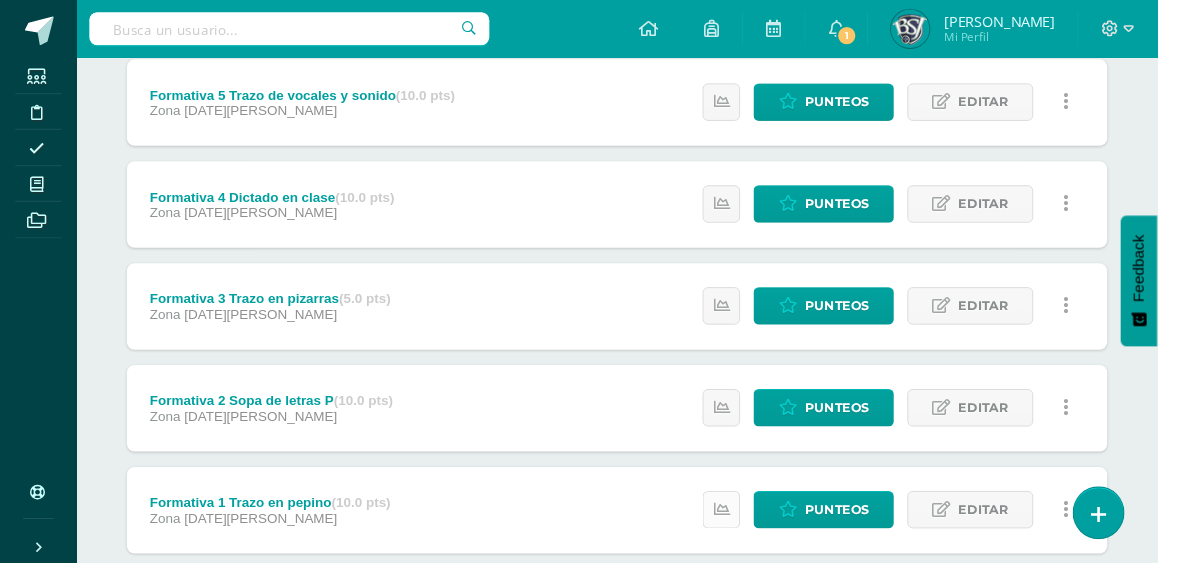 click at bounding box center (750, 530) 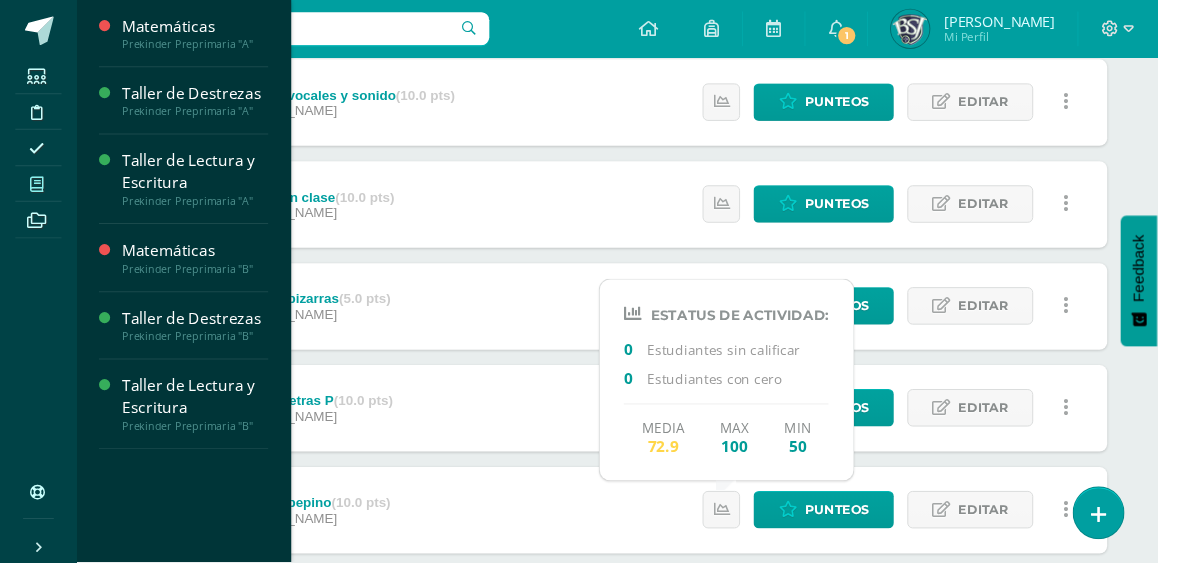 click at bounding box center (38, 192) 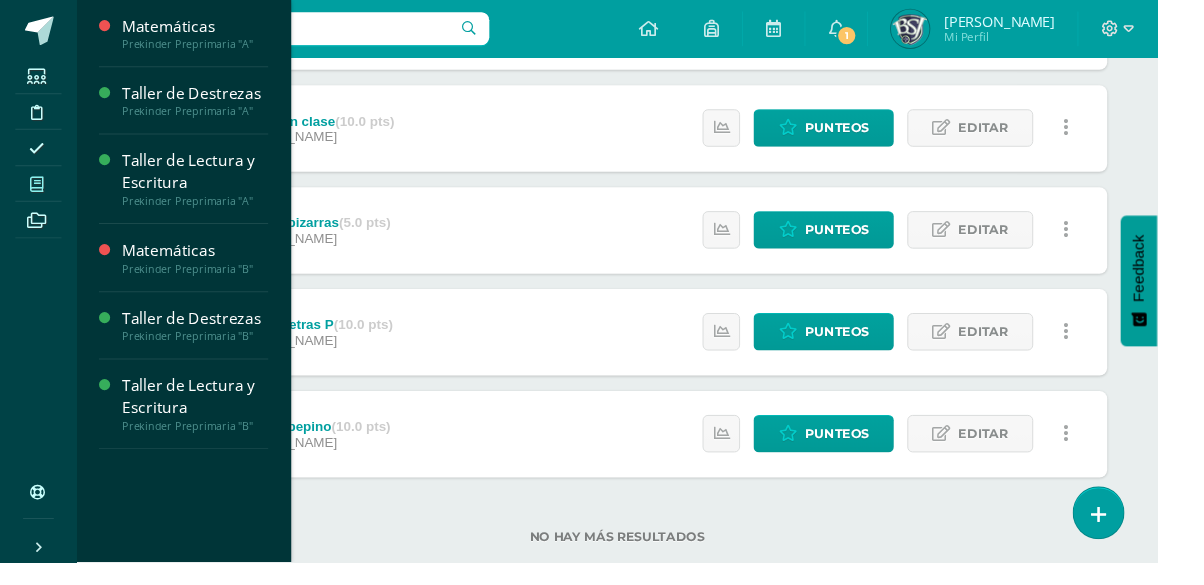 scroll, scrollTop: 795, scrollLeft: 0, axis: vertical 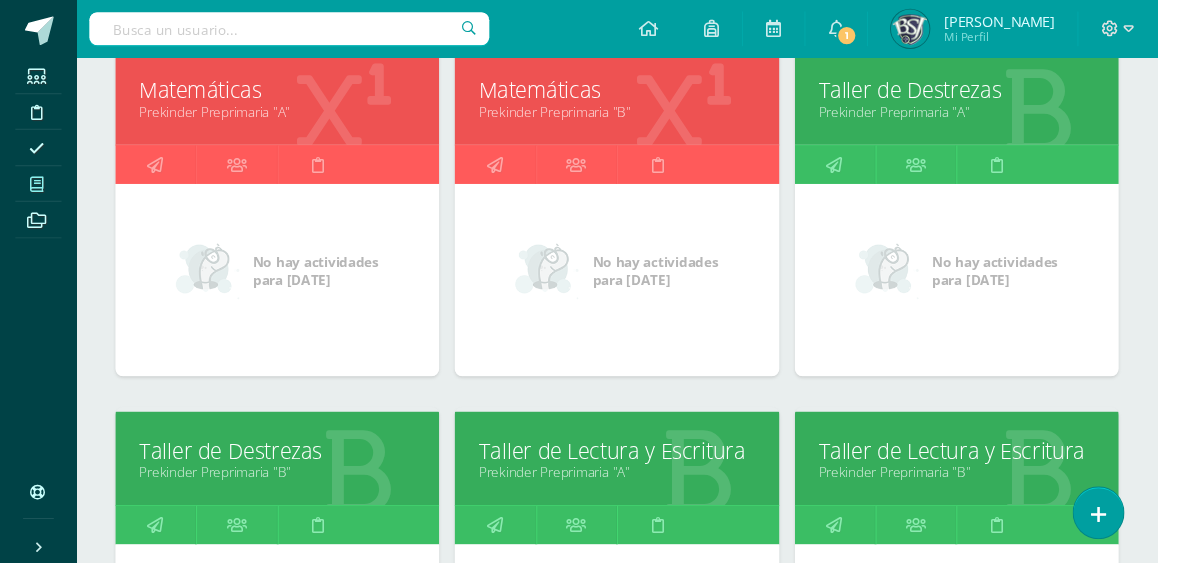 click on "Taller de Lectura y Escritura" at bounding box center (641, 468) 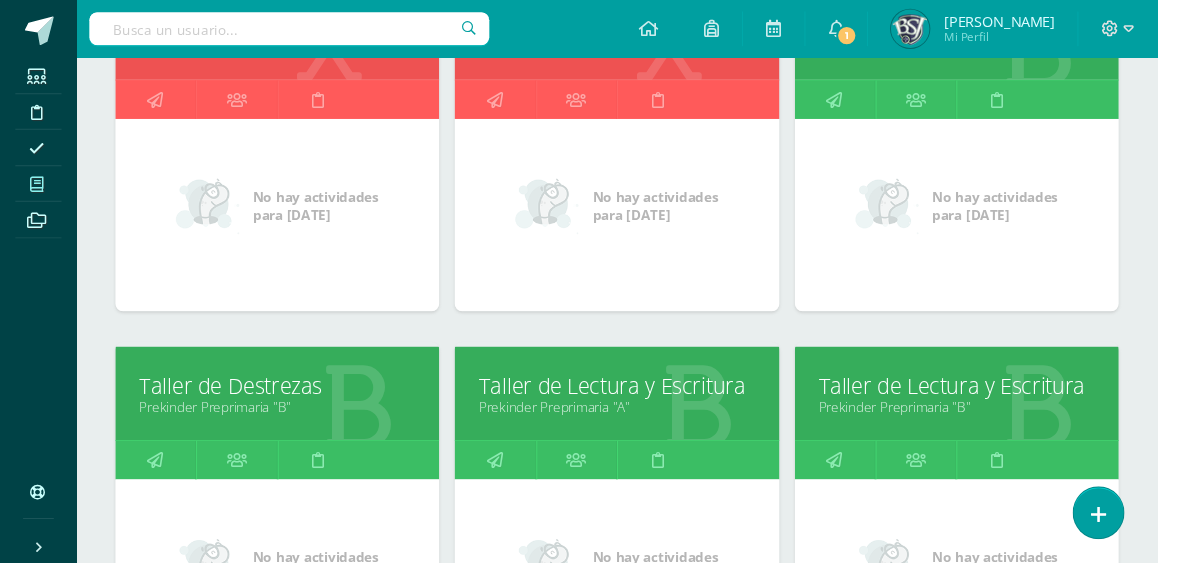 scroll, scrollTop: 424, scrollLeft: 0, axis: vertical 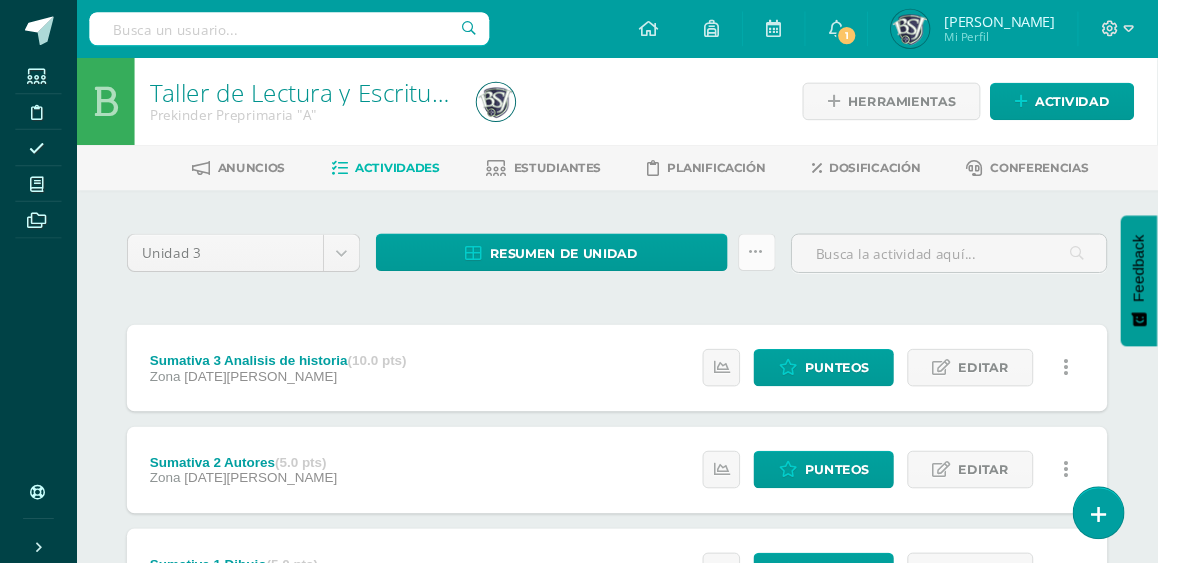 click at bounding box center (787, 262) 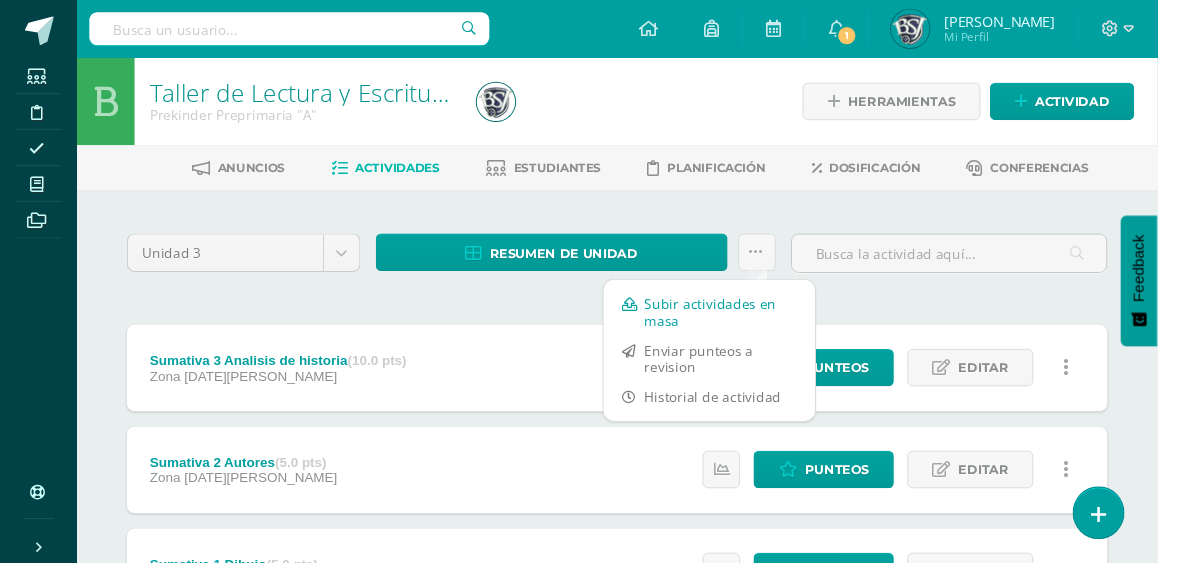 click on "Subir actividades en masa" at bounding box center [738, 325] 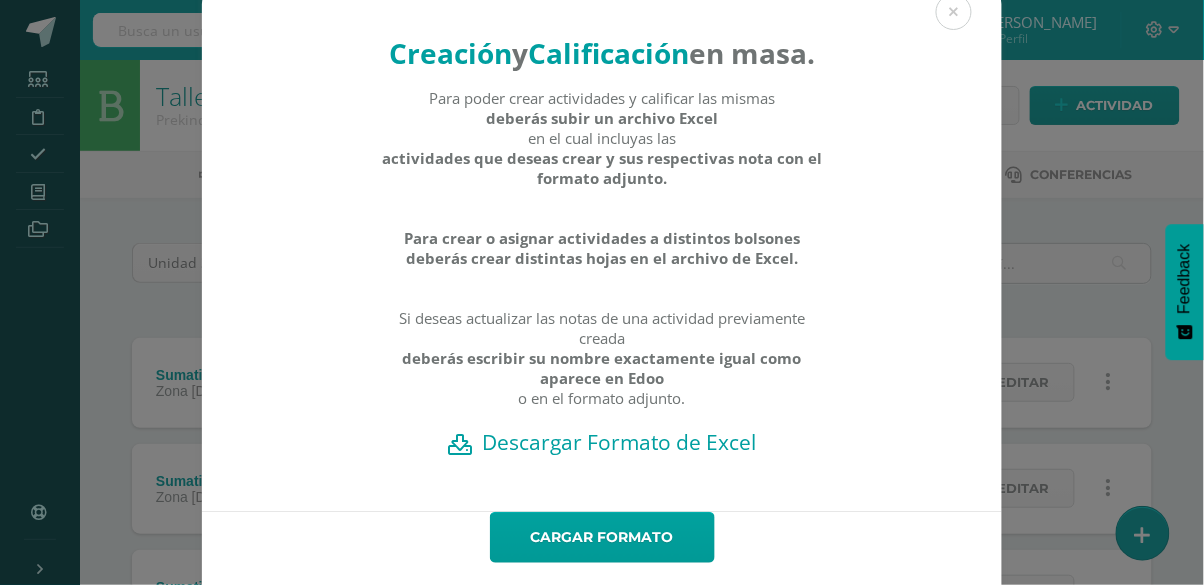 click on "Descargar Formato de Excel" at bounding box center (602, 442) 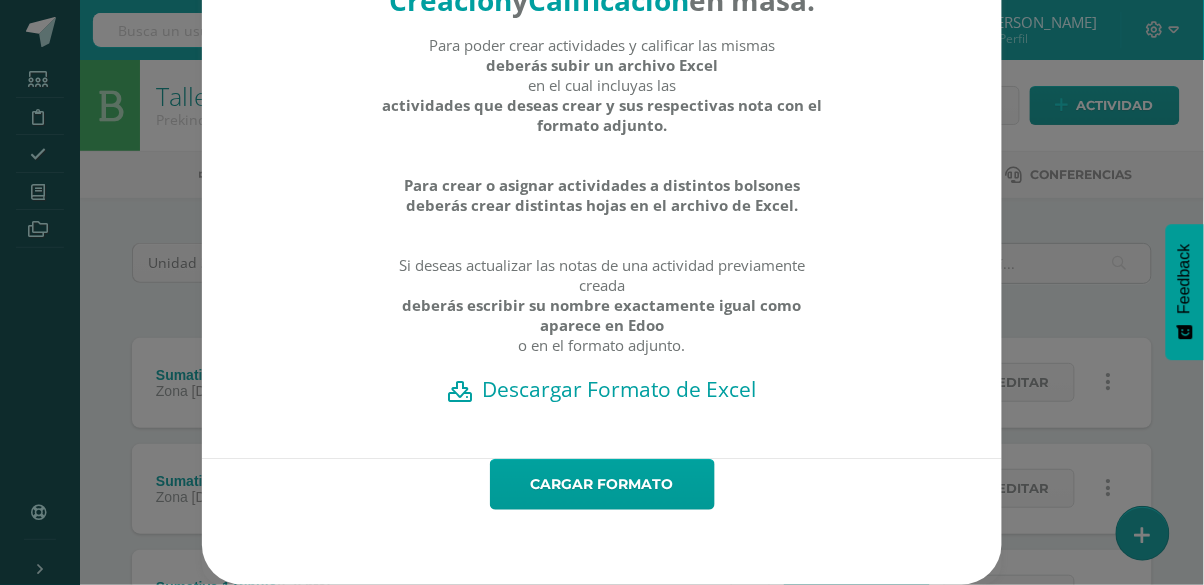 scroll, scrollTop: 108, scrollLeft: 0, axis: vertical 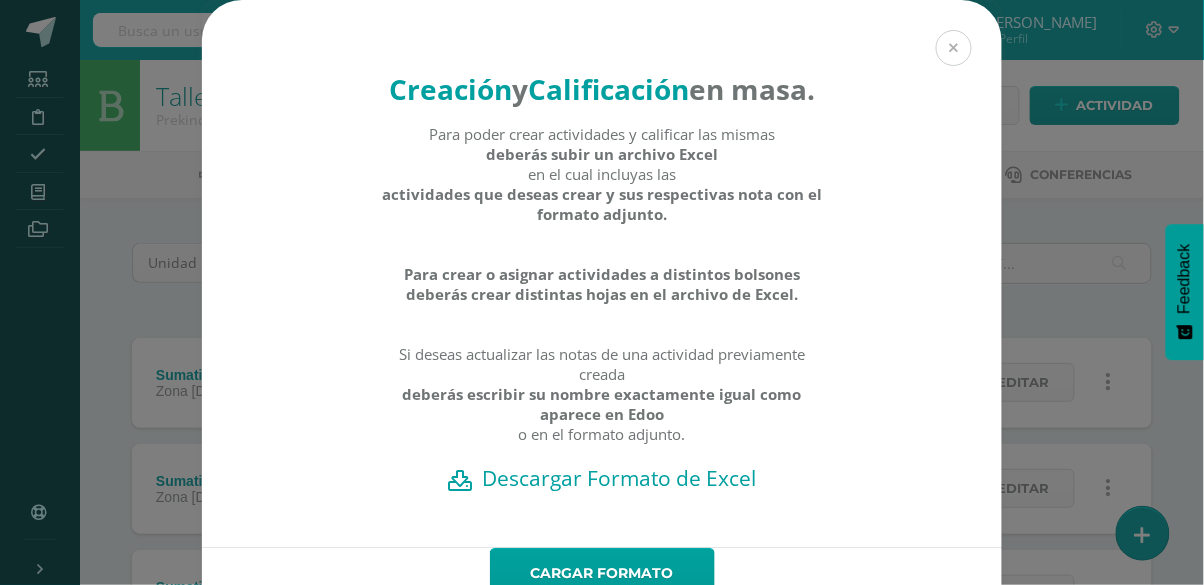 click at bounding box center [954, 48] 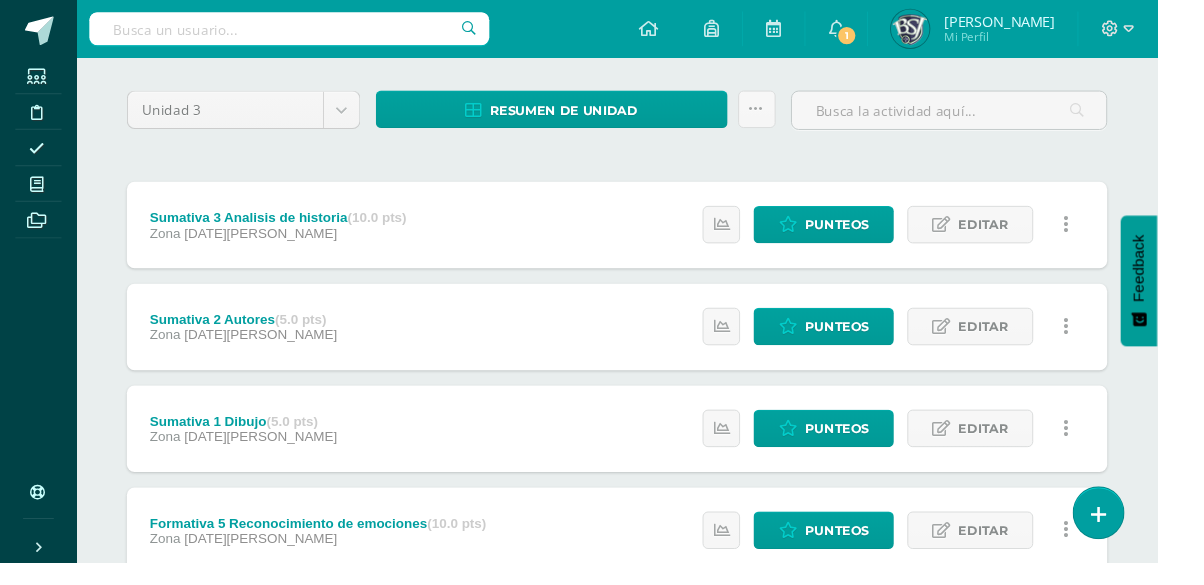 scroll, scrollTop: 150, scrollLeft: 0, axis: vertical 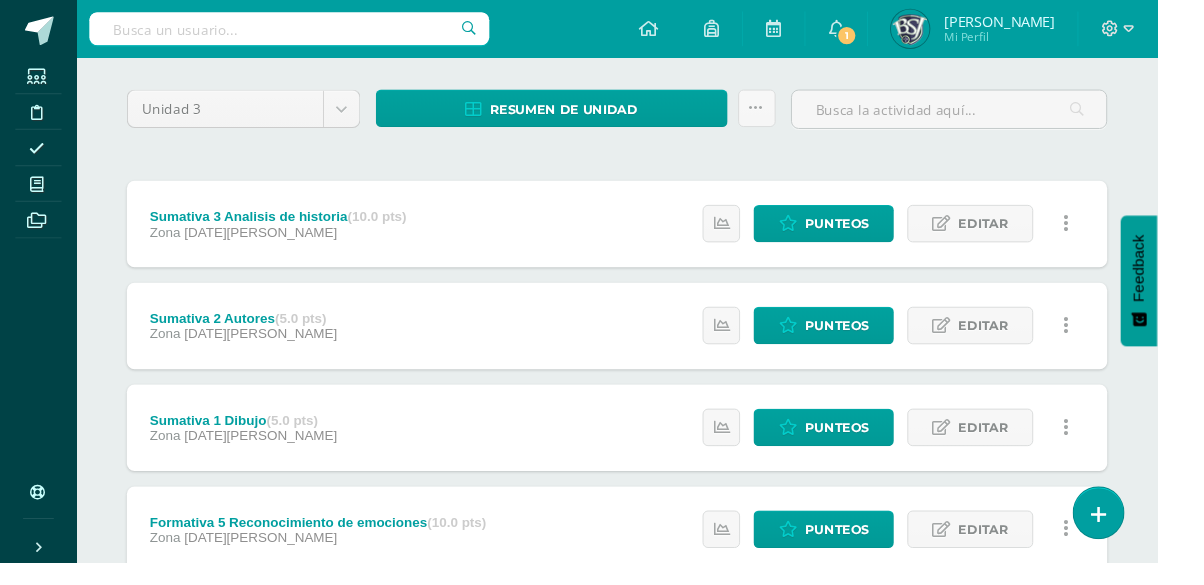 click on "[DATE][PERSON_NAME]" at bounding box center (271, 241) 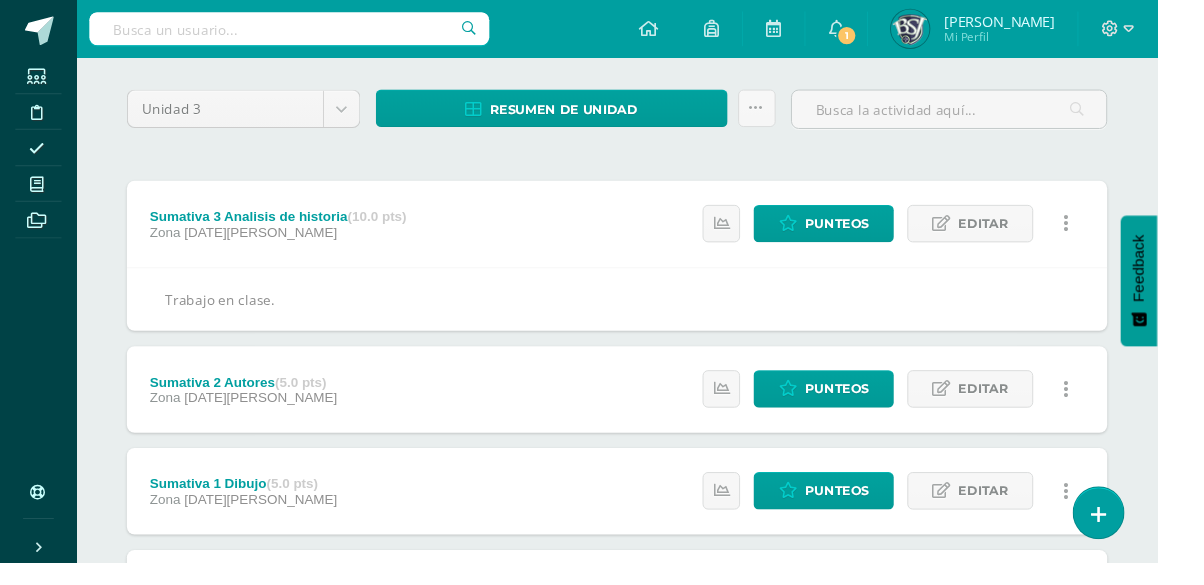 click on "Sumativa 2 Autores  (5.0 pts)
Zona
09 de Agosto" at bounding box center (253, 405) 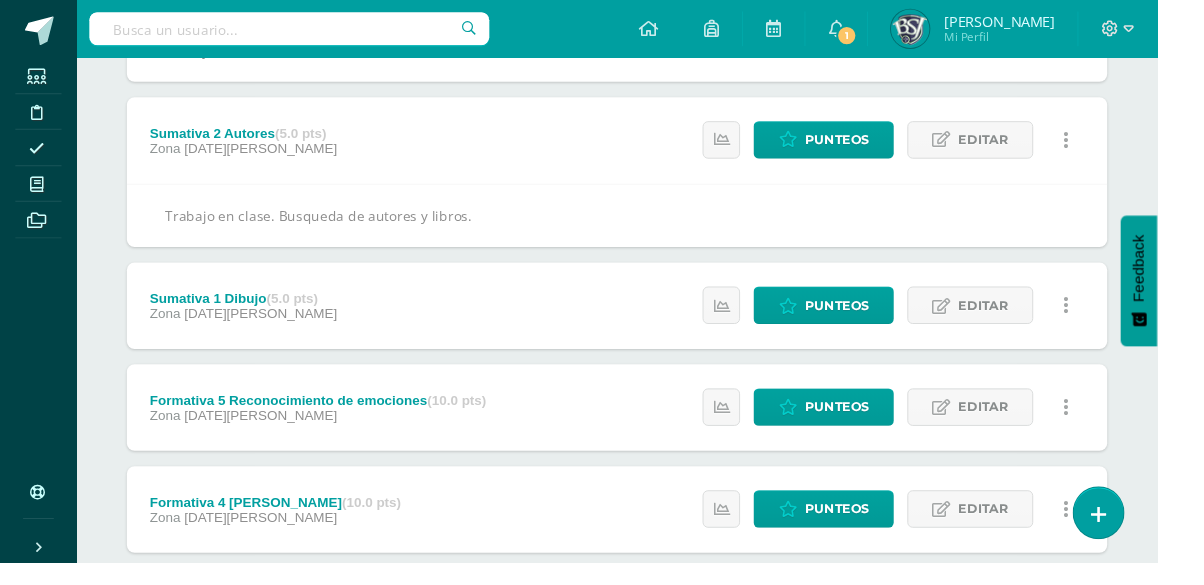 scroll, scrollTop: 472, scrollLeft: 0, axis: vertical 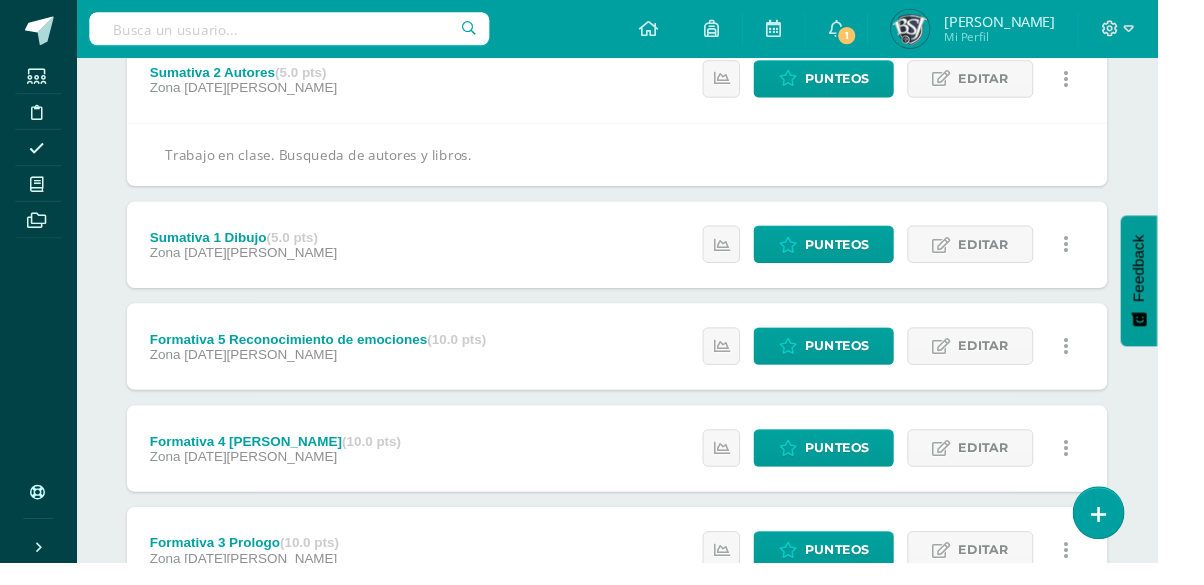 click on "Sumativa 1 Dibujo  (5.0 pts)" at bounding box center [253, 247] 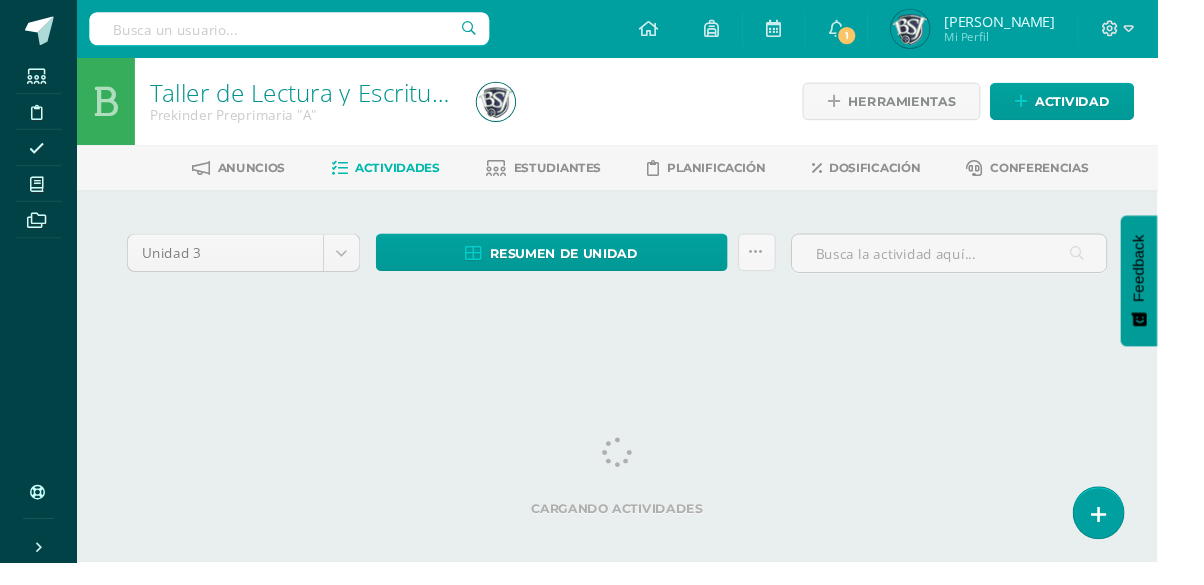 scroll, scrollTop: 0, scrollLeft: 0, axis: both 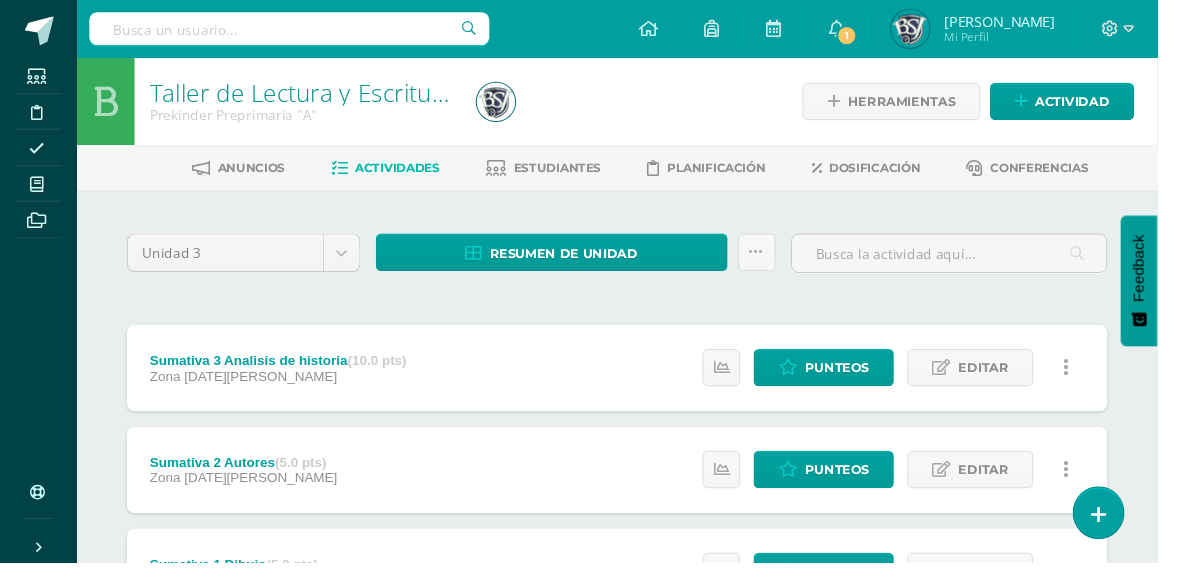 click on "Zona
[DATE][PERSON_NAME]" at bounding box center [289, 391] 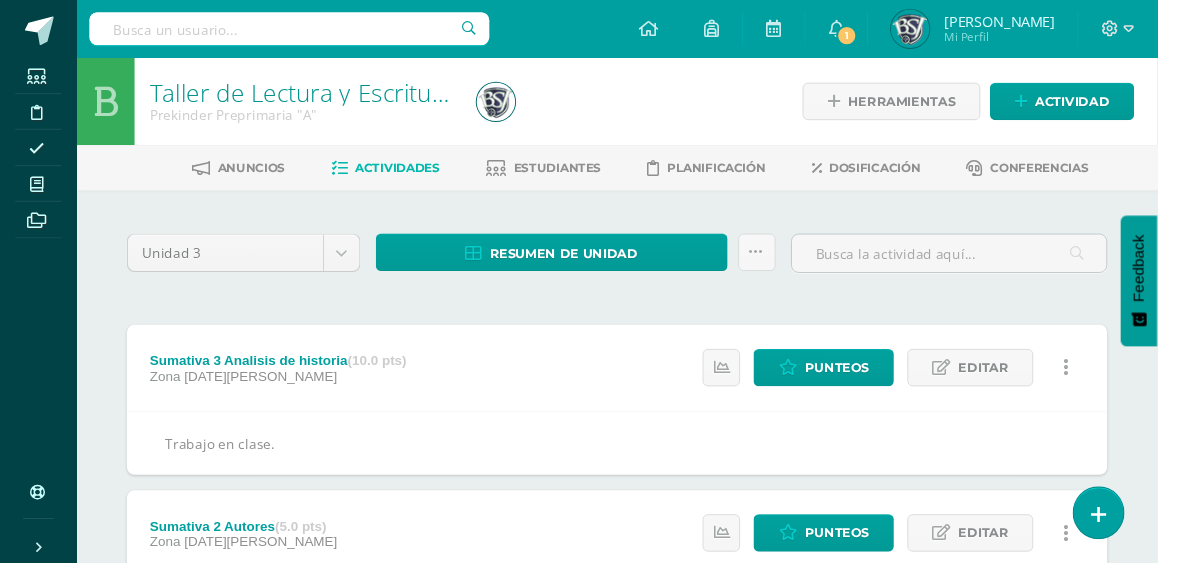 click on "Zona
[DATE][PERSON_NAME]" at bounding box center [253, 563] 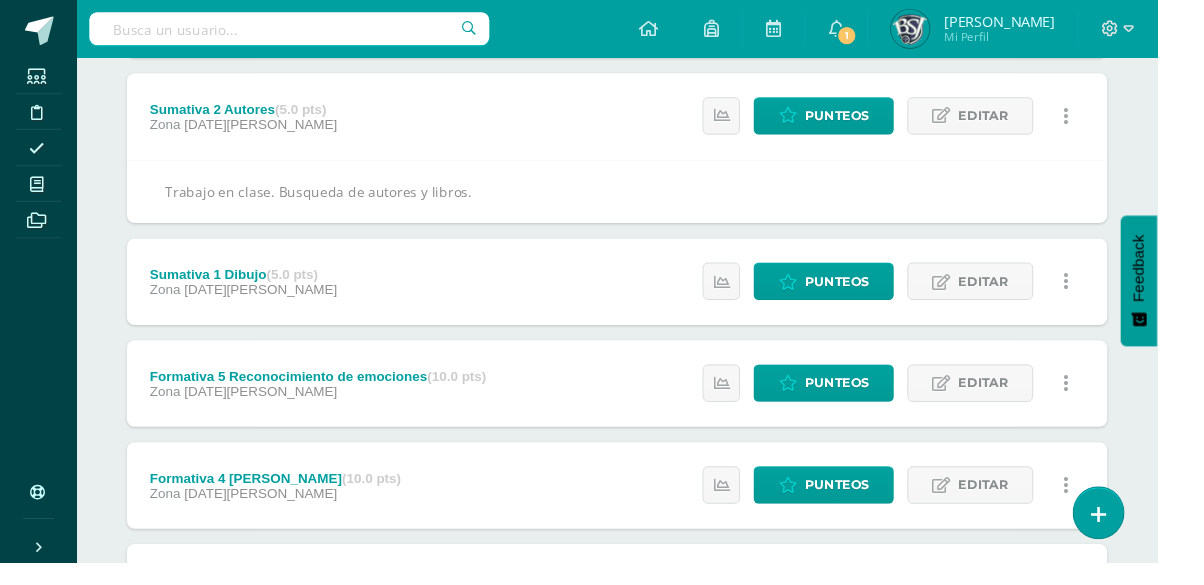 scroll, scrollTop: 435, scrollLeft: 0, axis: vertical 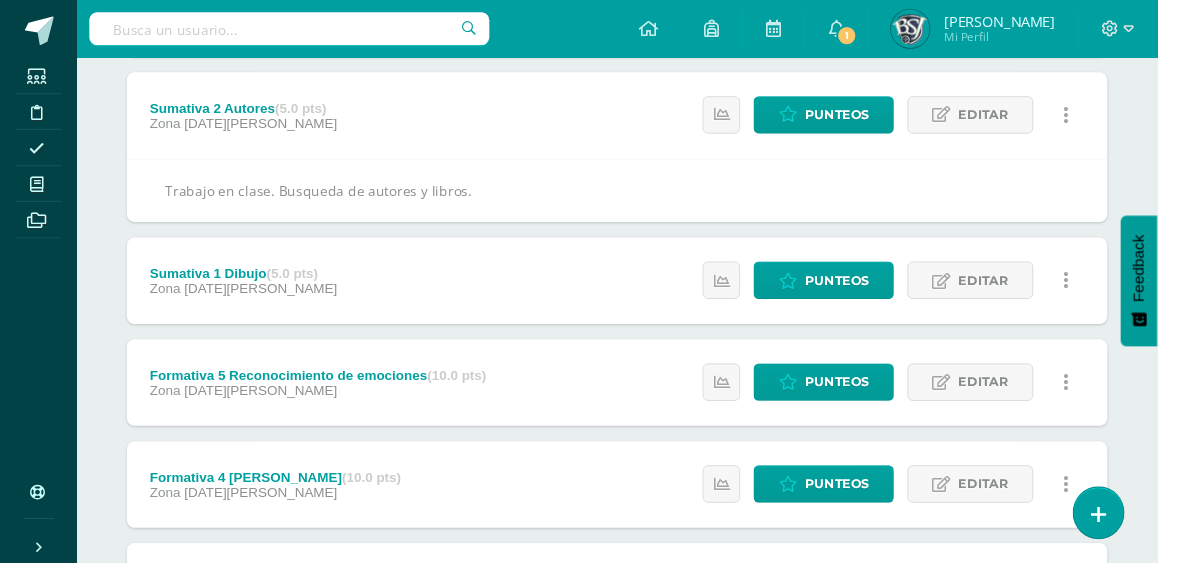 click on "Sumativa 1 Dibujo  (5.0 pts)
Zona
[DATE][PERSON_NAME]
Estatus de Actividad:
7
Estudiantes sin calificar
0
Estudiantes con cero
Media
--
Max
0
Min
0
Punteos
Editar" at bounding box center [642, 292] 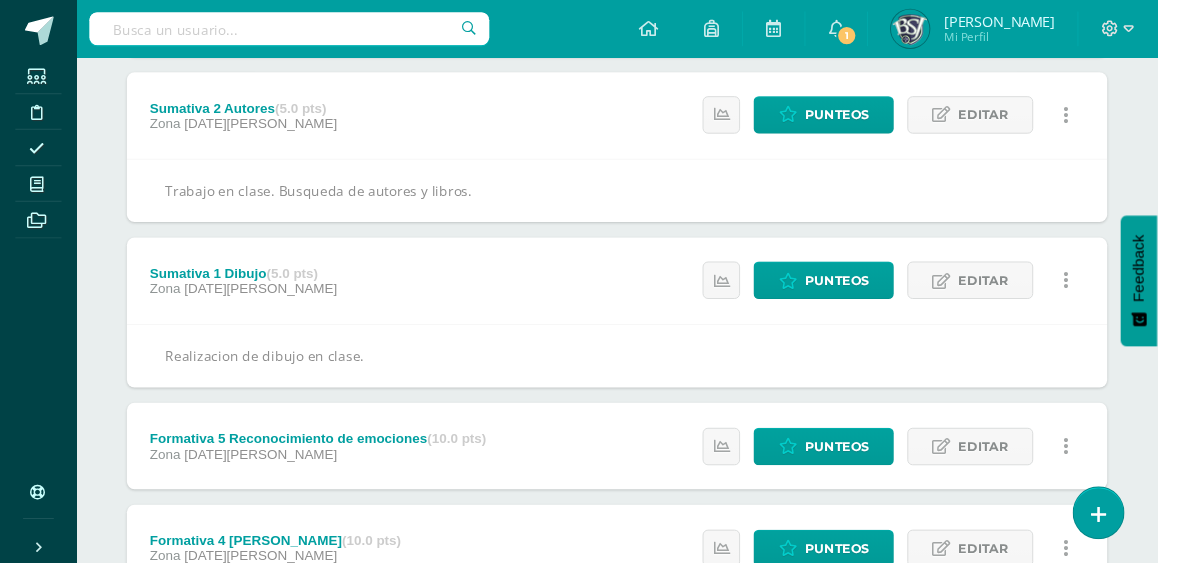 click on "Zona
[DATE][PERSON_NAME]" at bounding box center (331, 472) 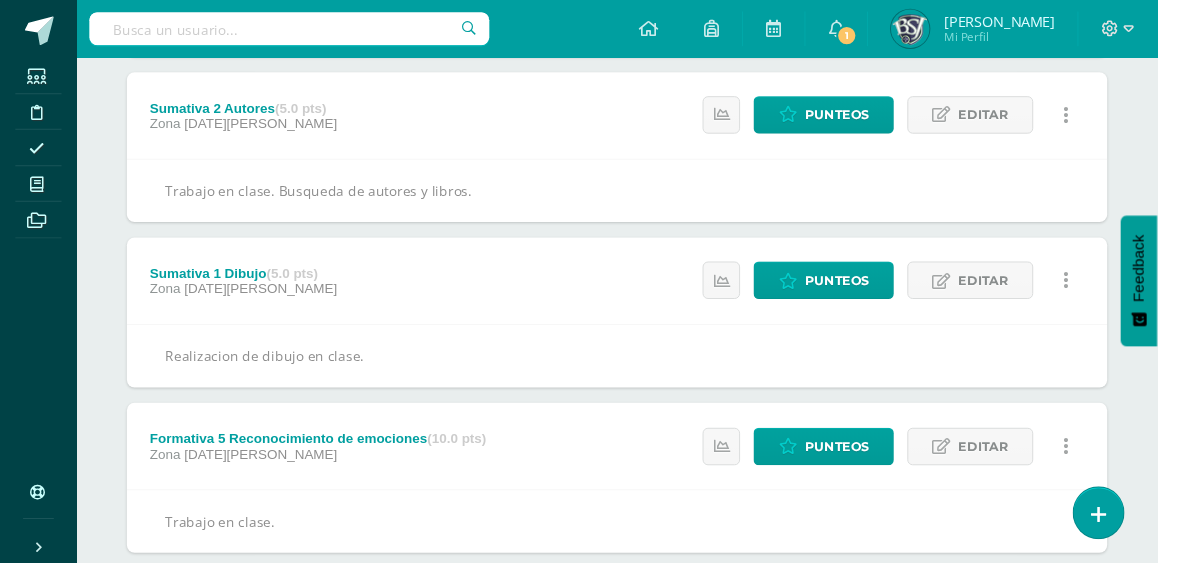 click on "Formativa 4 Corona de araña  (10.0 pts)
Zona
09 de Agosto" at bounding box center (286, 636) 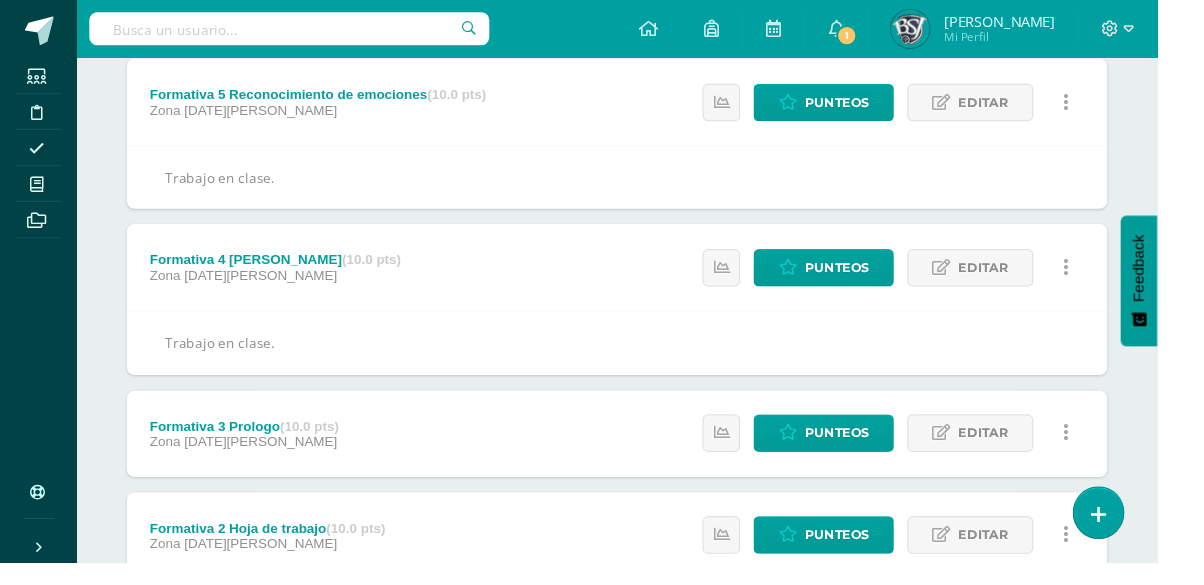 scroll, scrollTop: 794, scrollLeft: 0, axis: vertical 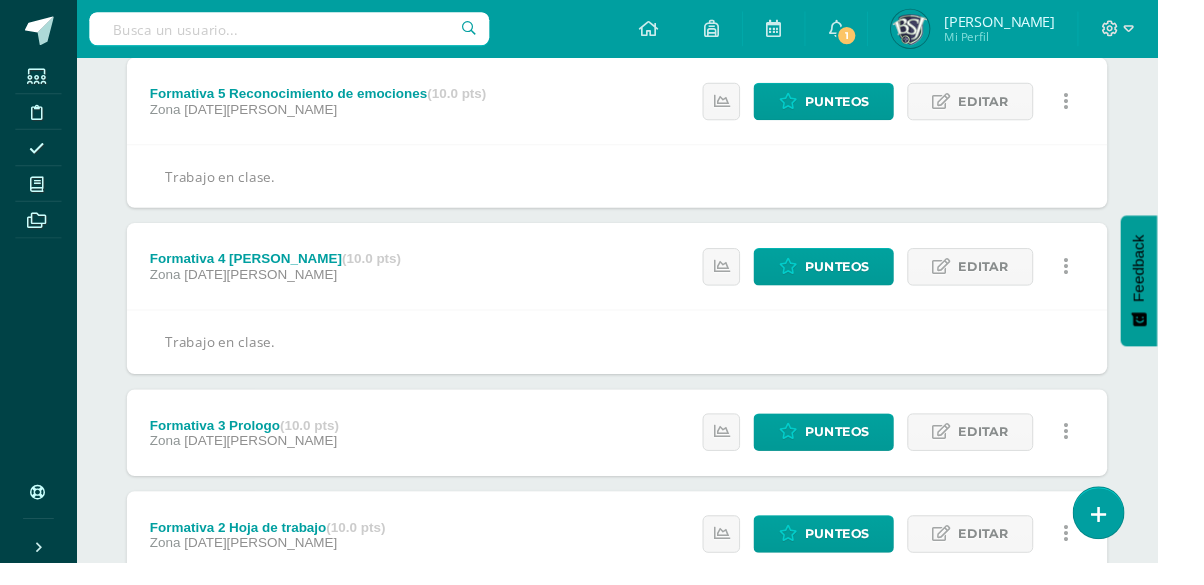 click on "Formativa 3 Prologo  (10.0 pts)
Zona
09 de Agosto
Estatus de Actividad:
7
Estudiantes sin calificar
0
Estudiantes con cero
Media
--
Max
0
Min
0
Punteos
Editar" at bounding box center [642, 450] 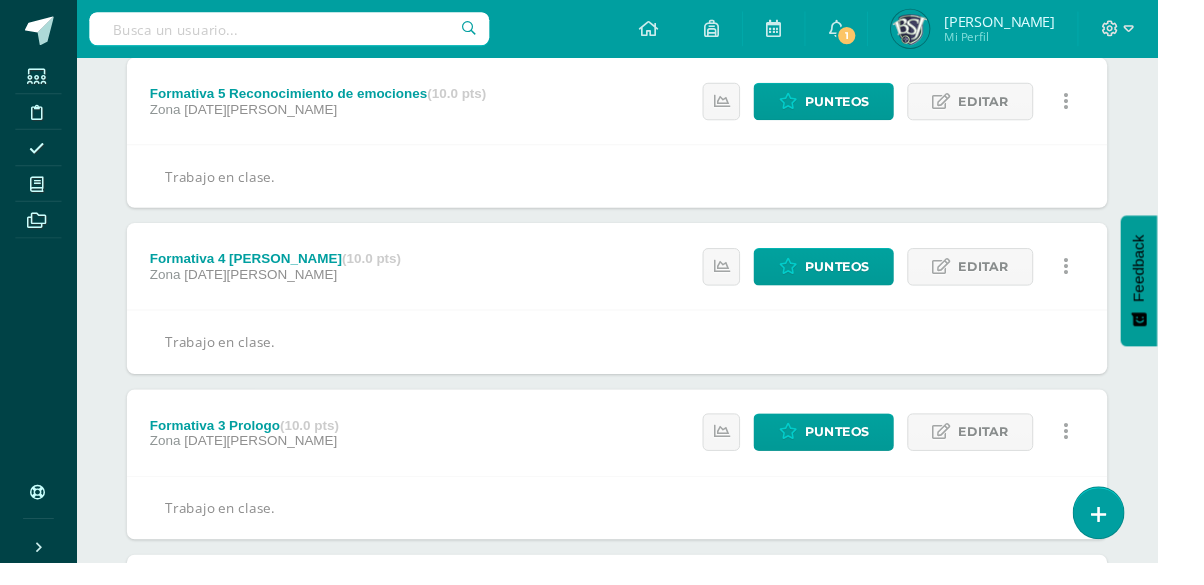 click on "Zona
09 de Agosto" at bounding box center (278, 630) 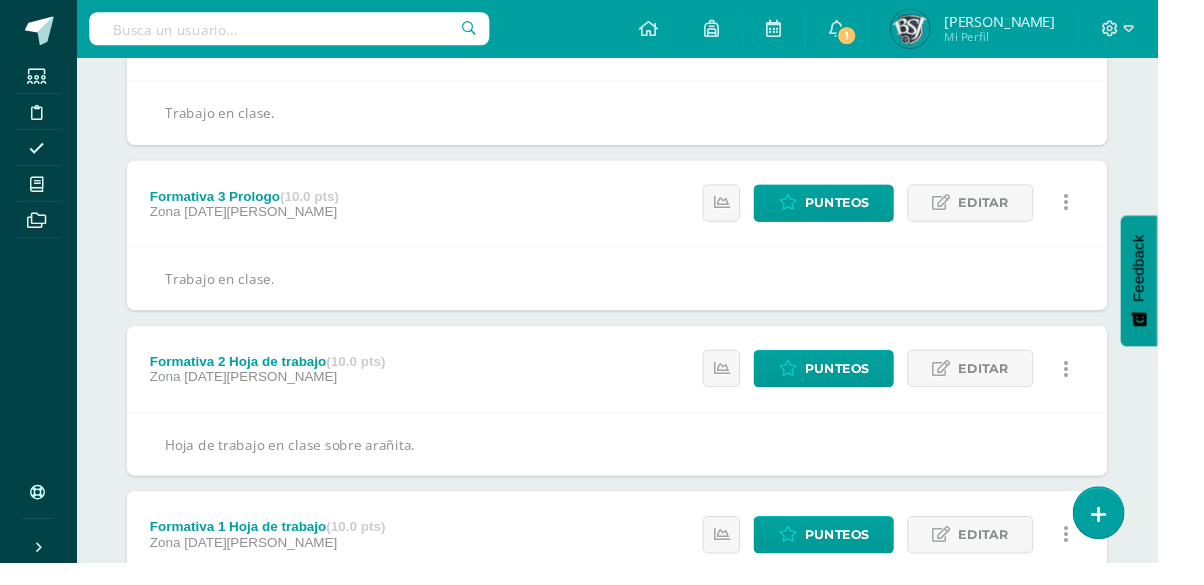 scroll, scrollTop: 1057, scrollLeft: 0, axis: vertical 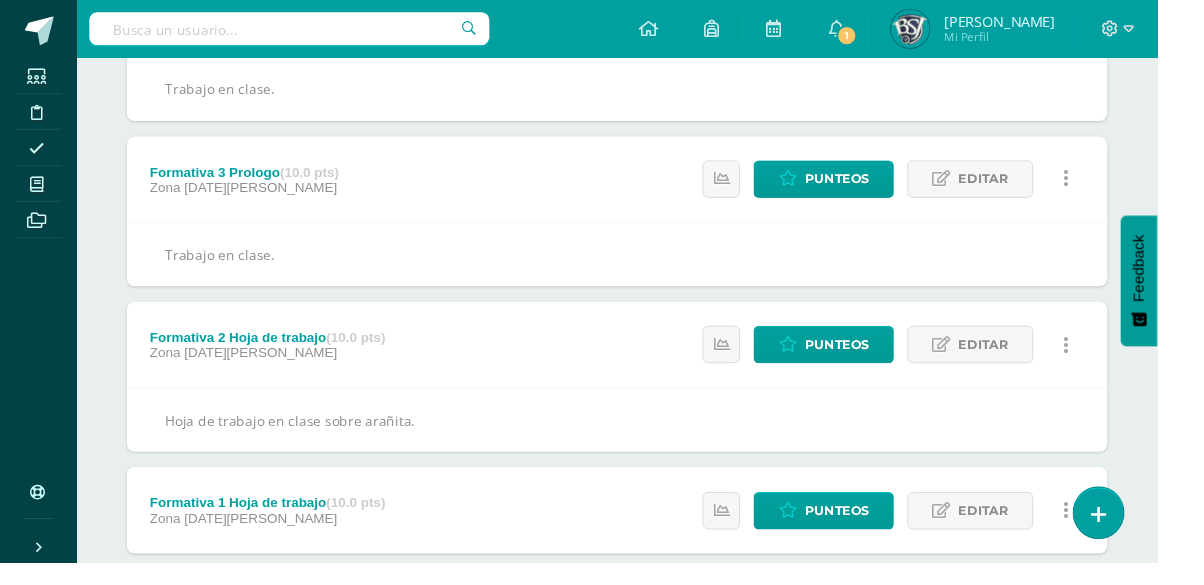 click on "Formativa 1 Hoja de trabajo  (10.0 pts)
Zona
09 de Agosto" at bounding box center [278, 531] 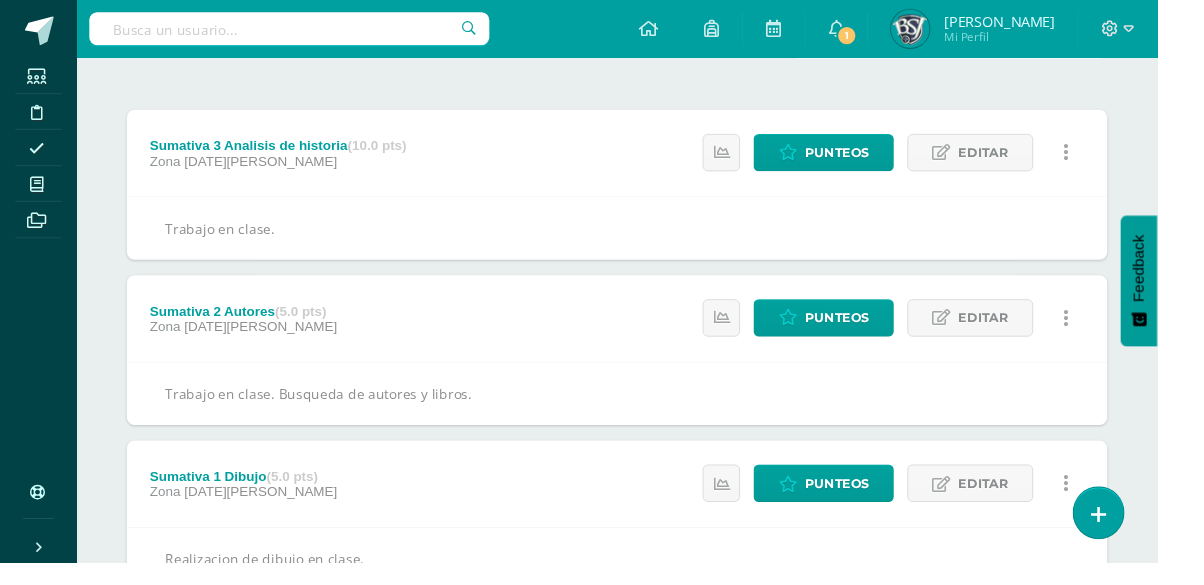 scroll, scrollTop: 0, scrollLeft: 0, axis: both 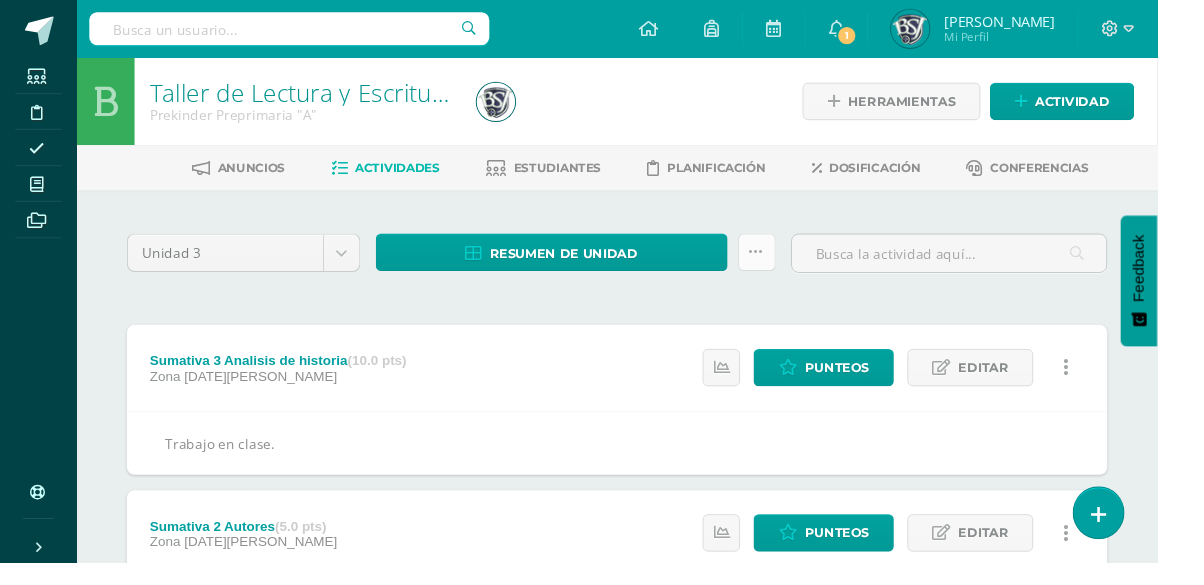 click at bounding box center [787, 262] 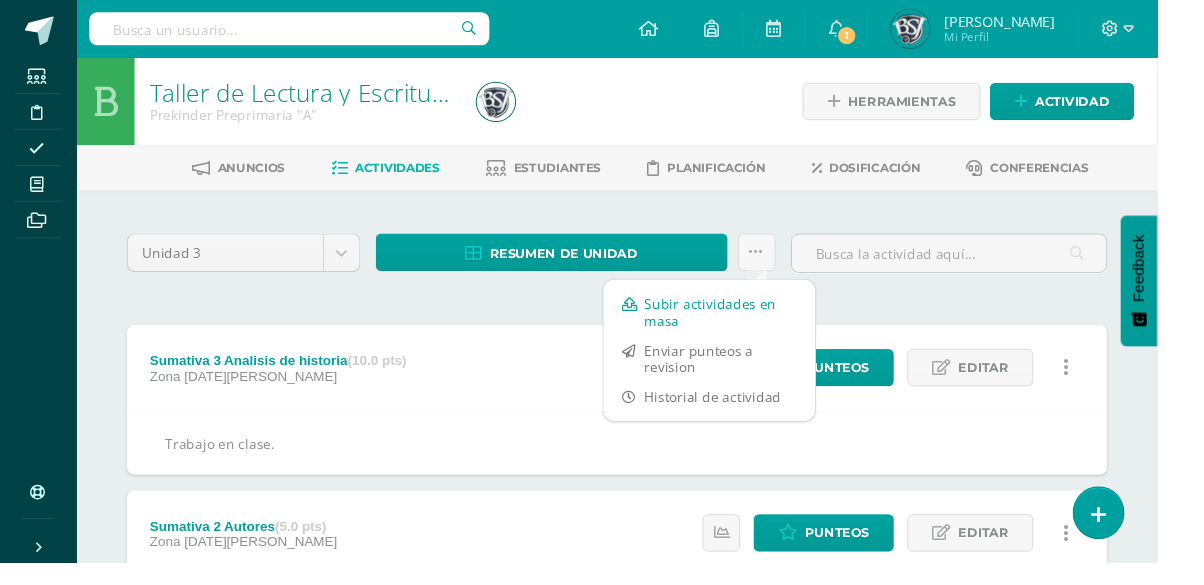 click on "Subir actividades en masa" at bounding box center [738, 325] 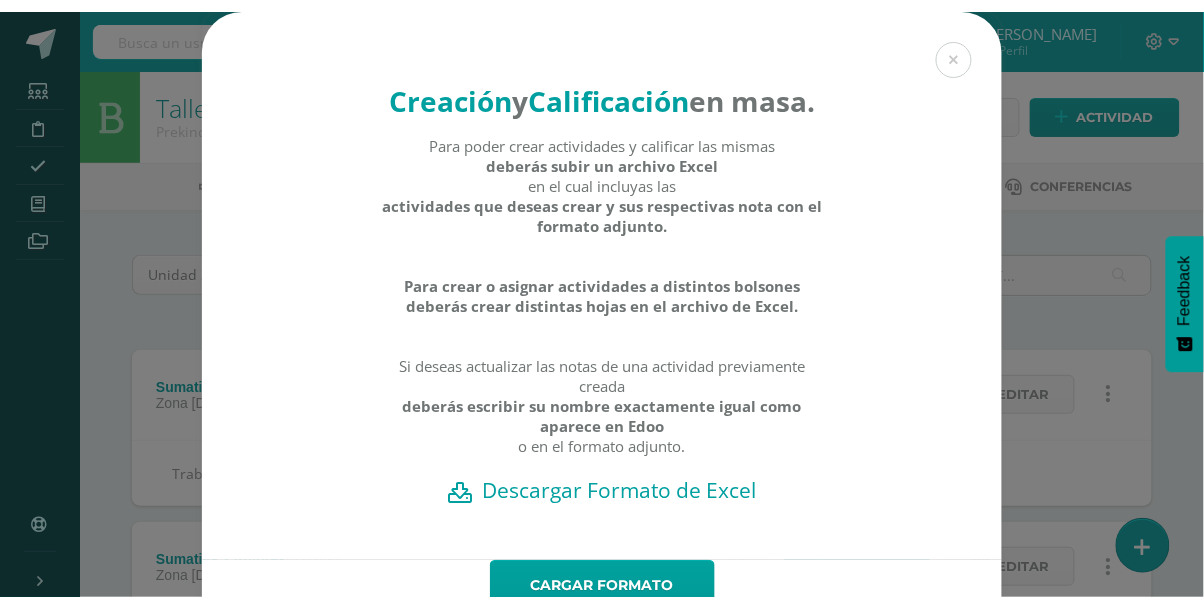 scroll, scrollTop: 36, scrollLeft: 0, axis: vertical 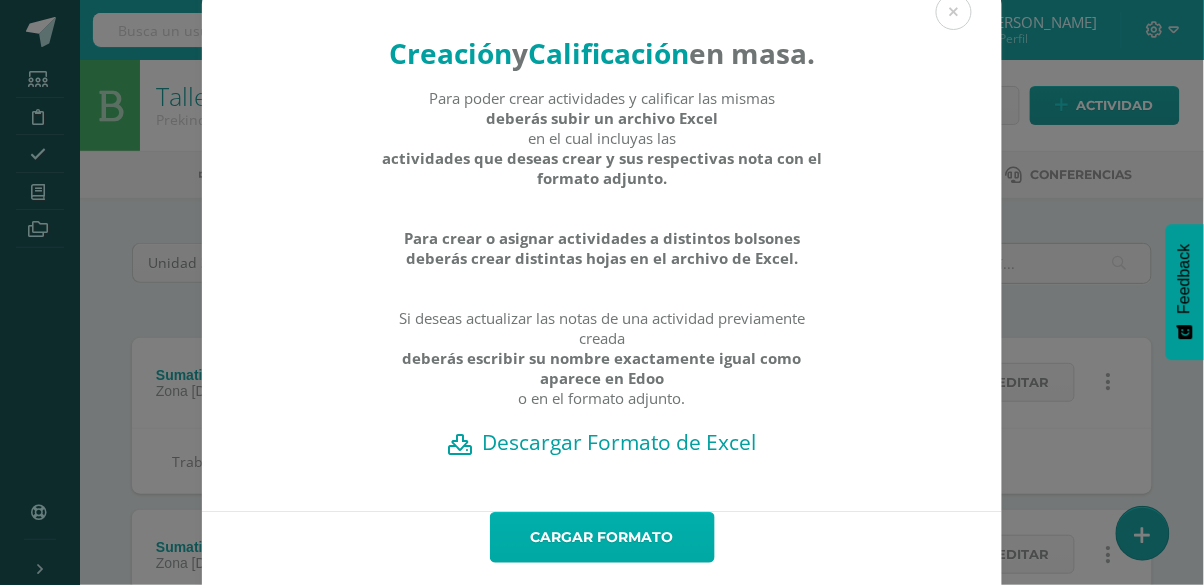 click on "Cargar formato" at bounding box center (602, 537) 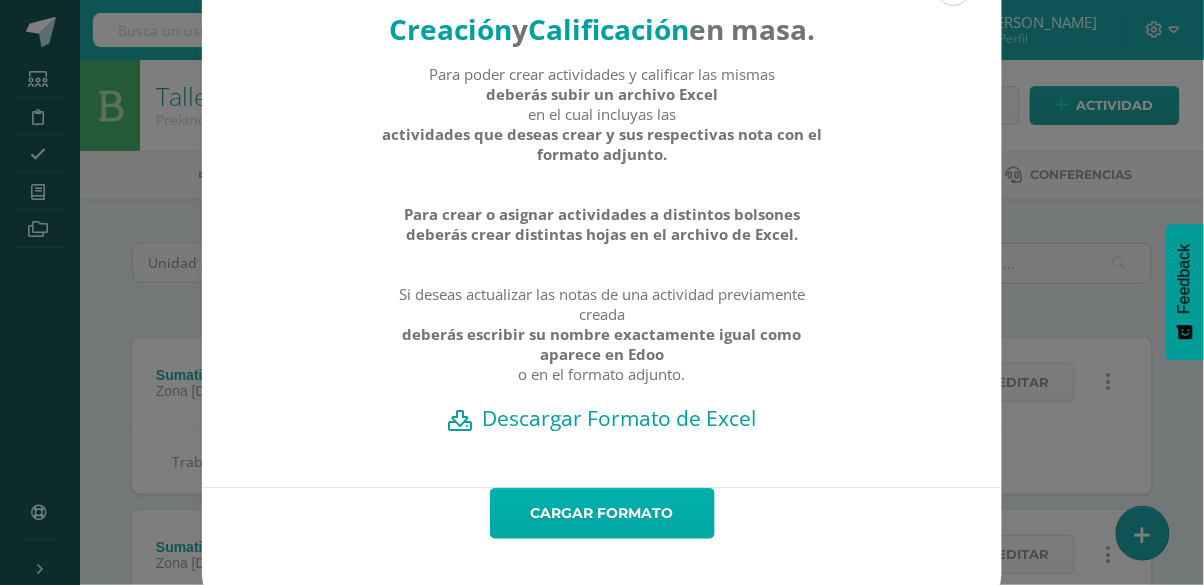 scroll, scrollTop: 108, scrollLeft: 0, axis: vertical 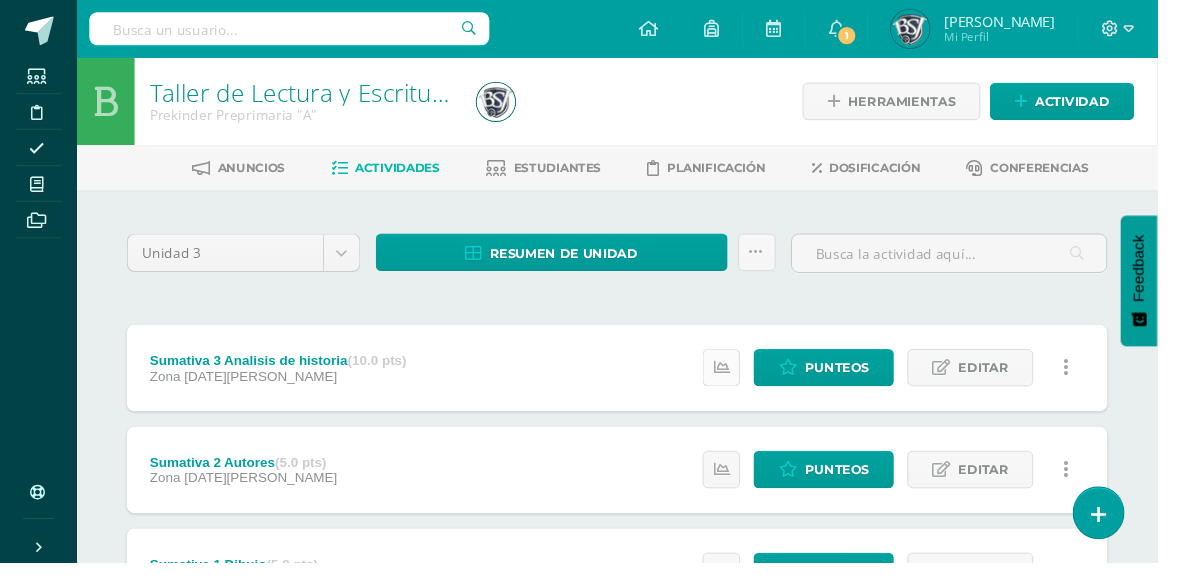 click at bounding box center [750, 382] 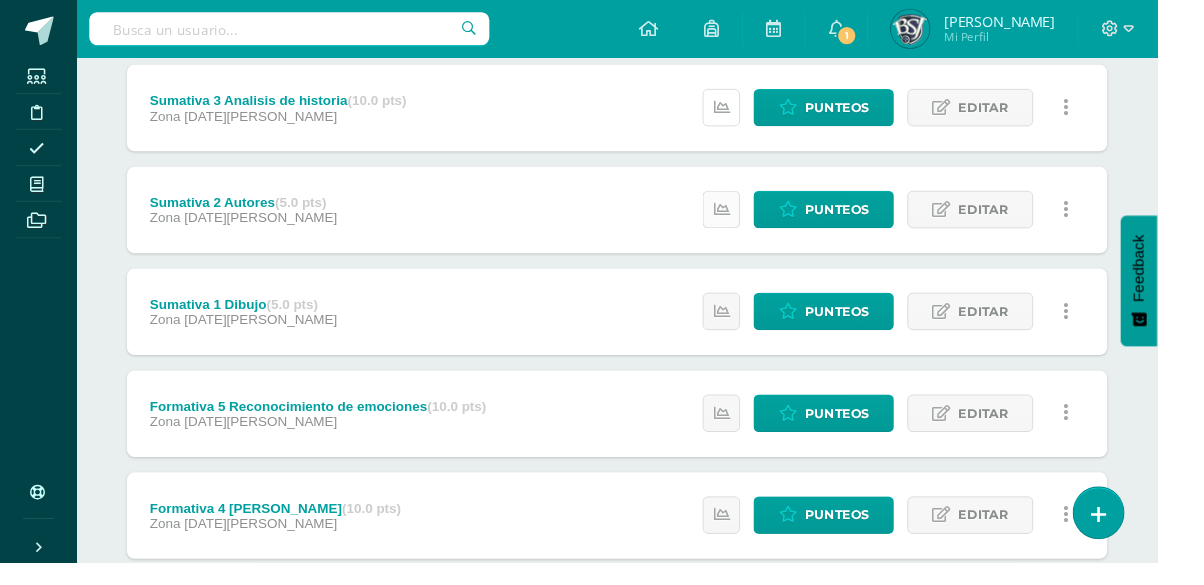 scroll, scrollTop: 278, scrollLeft: 0, axis: vertical 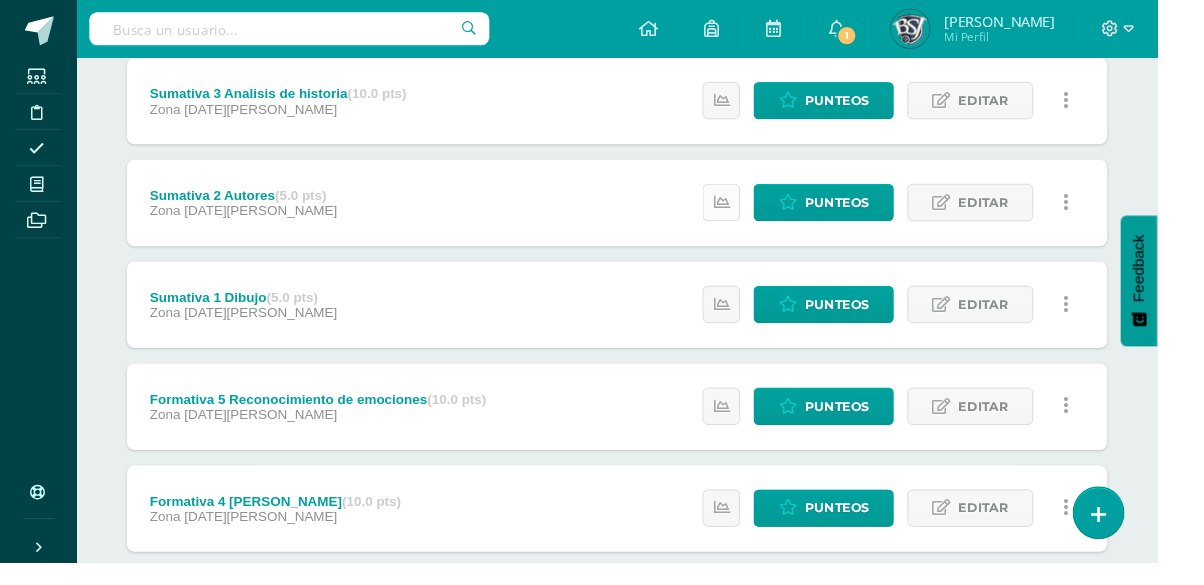 click at bounding box center [750, 210] 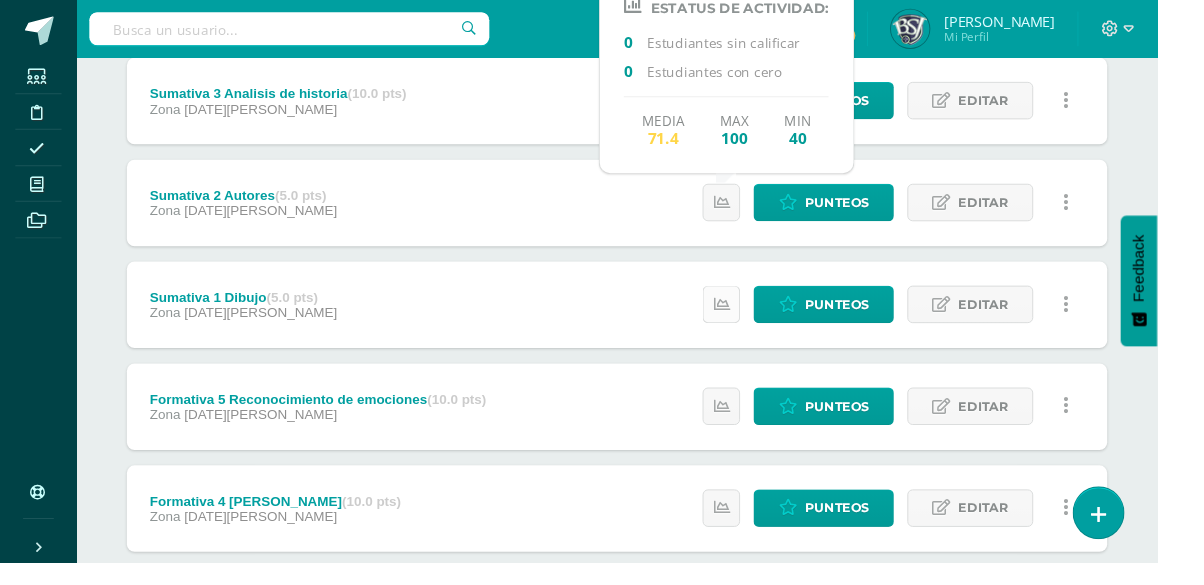 click at bounding box center [750, 316] 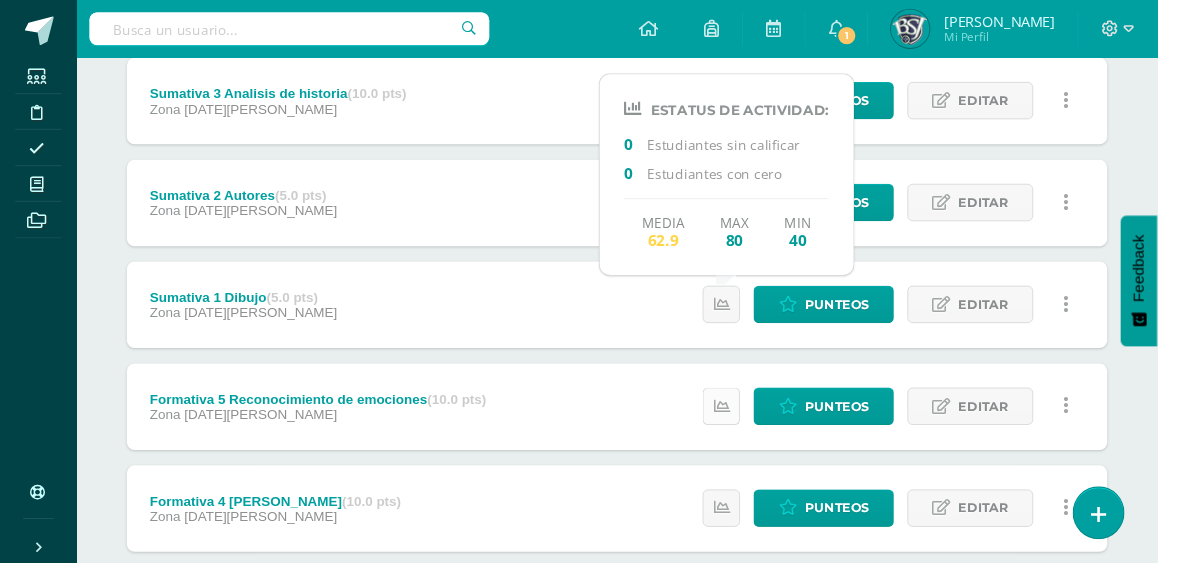 click at bounding box center (750, 422) 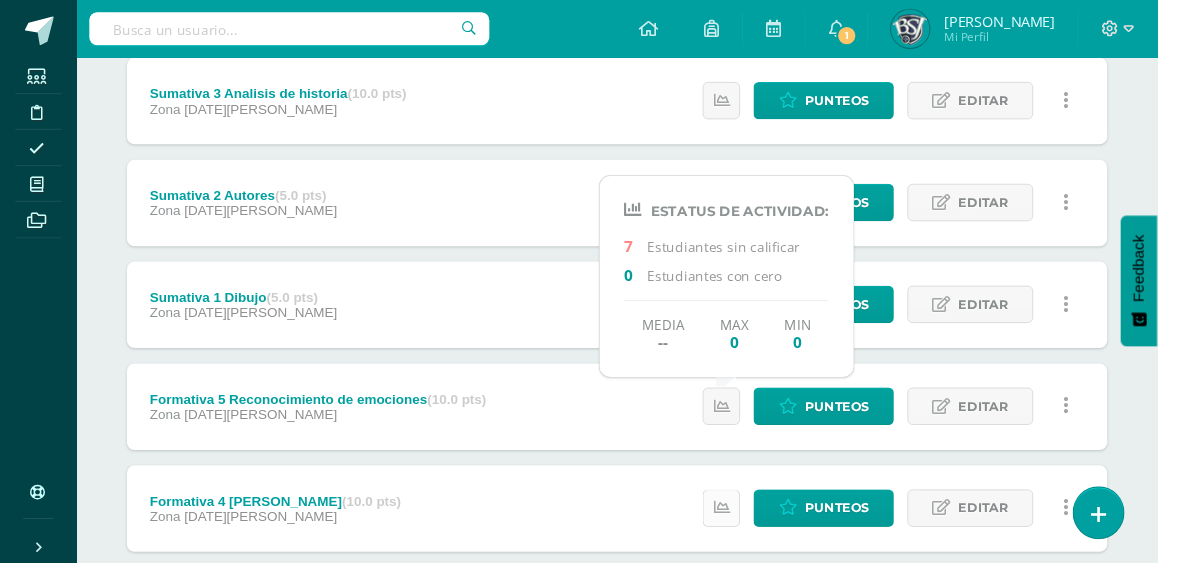 click at bounding box center [750, 528] 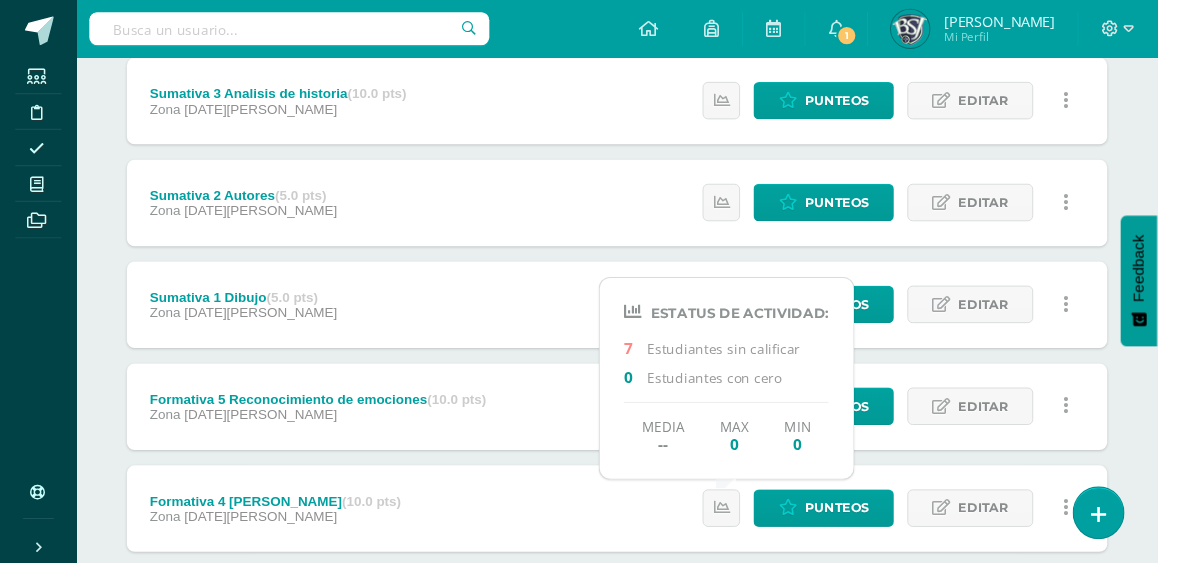 click at bounding box center [750, 634] 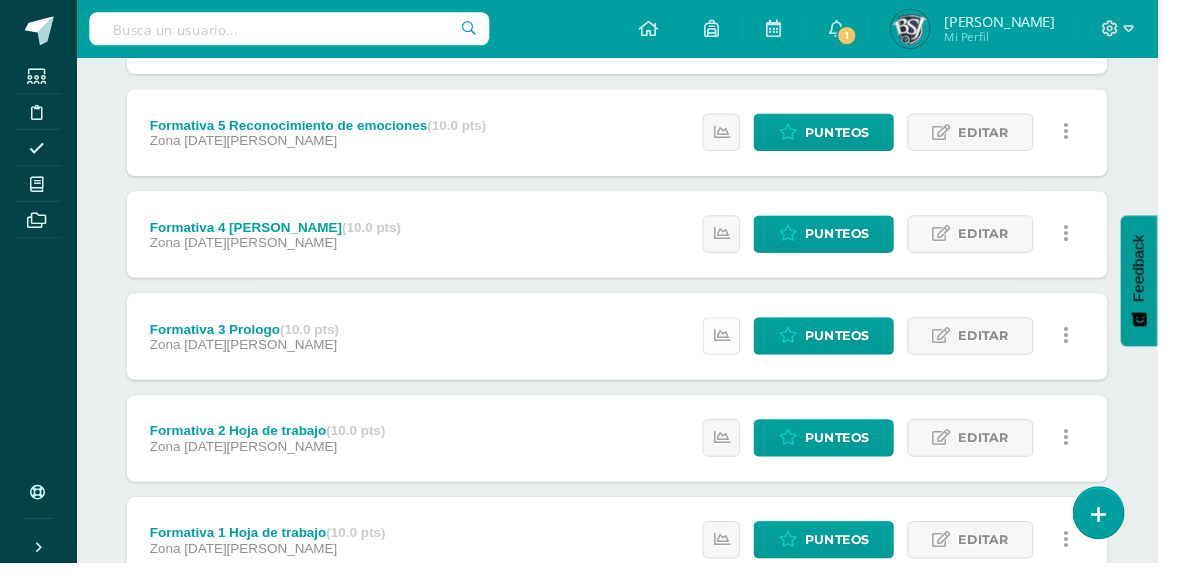 scroll, scrollTop: 594, scrollLeft: 0, axis: vertical 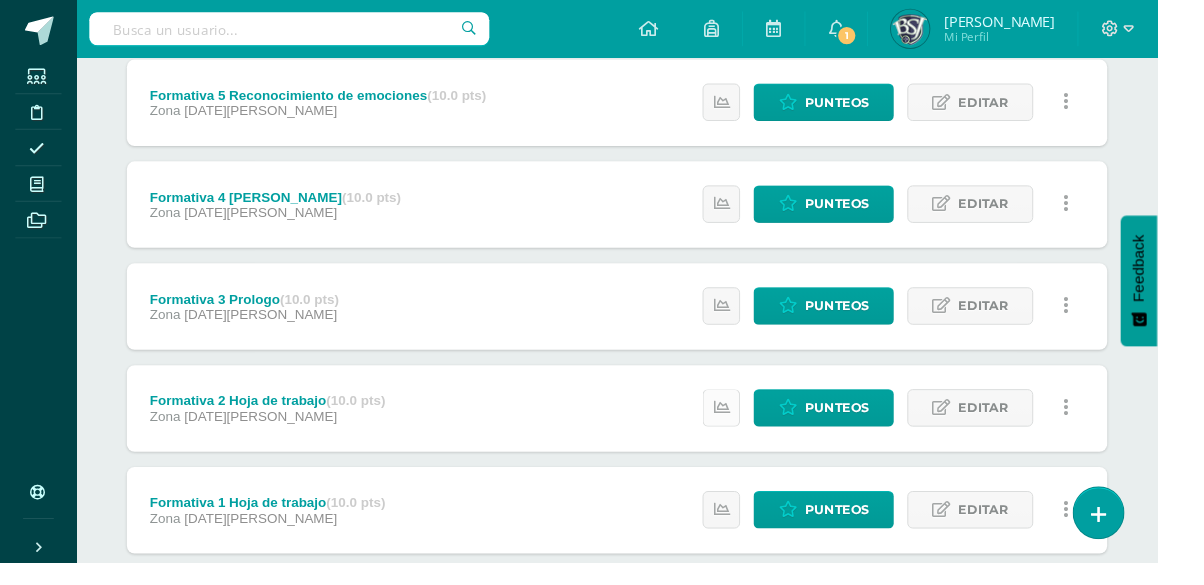 click at bounding box center [750, 424] 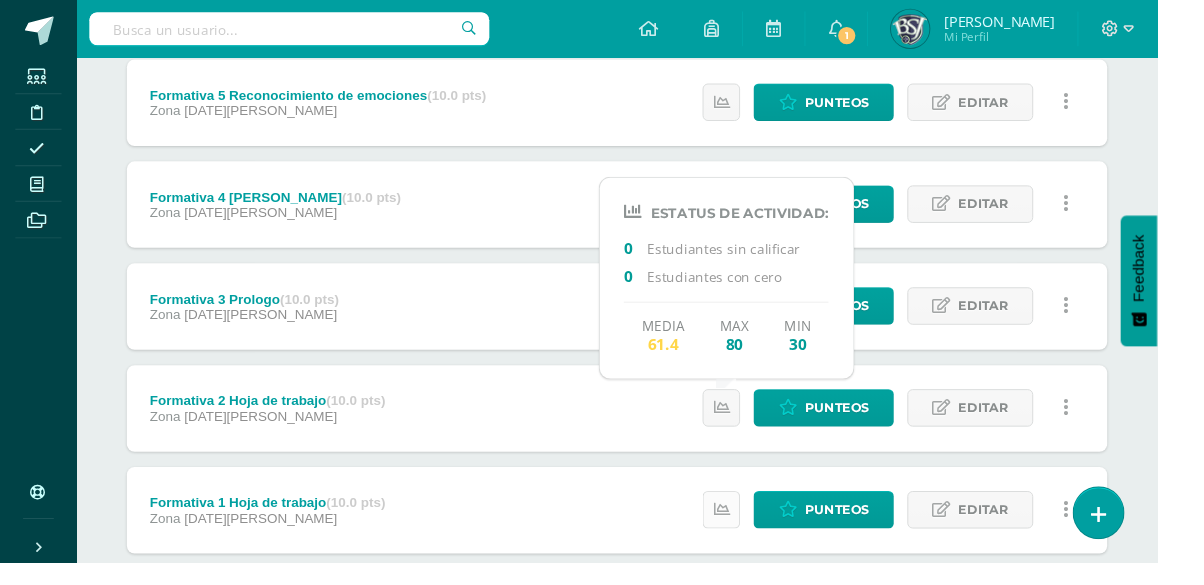 click at bounding box center [750, 530] 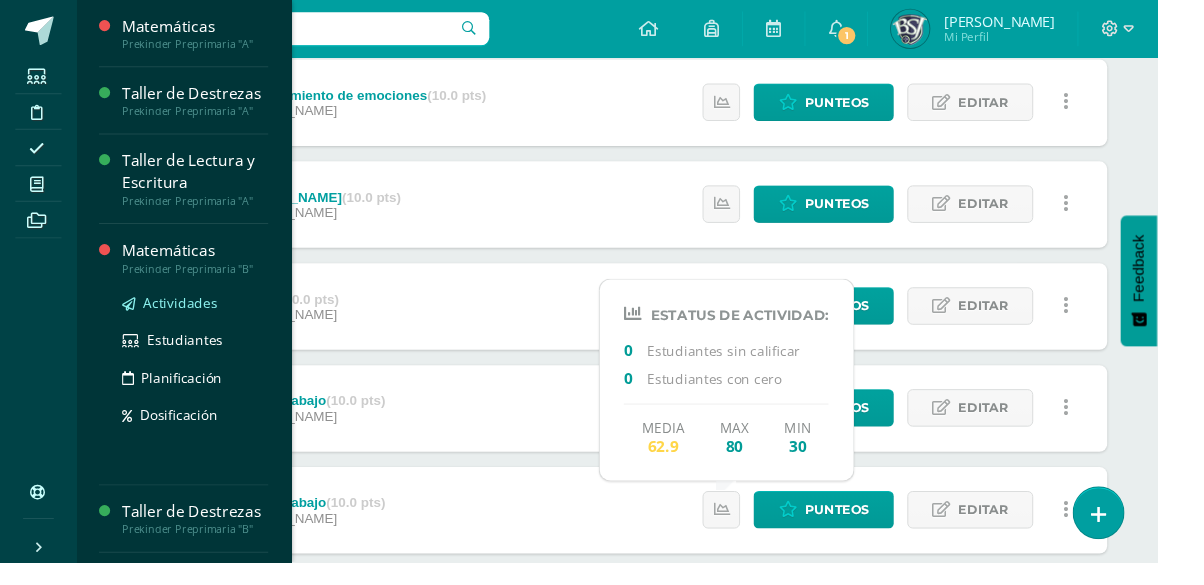 click on "Actividades" at bounding box center (187, 314) 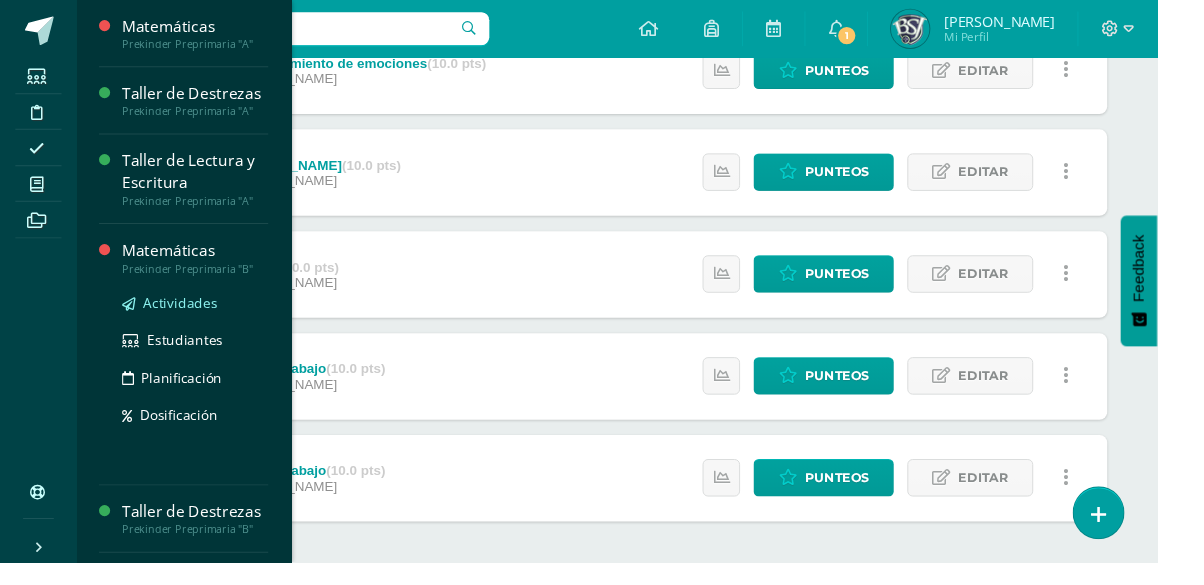 scroll, scrollTop: 689, scrollLeft: 0, axis: vertical 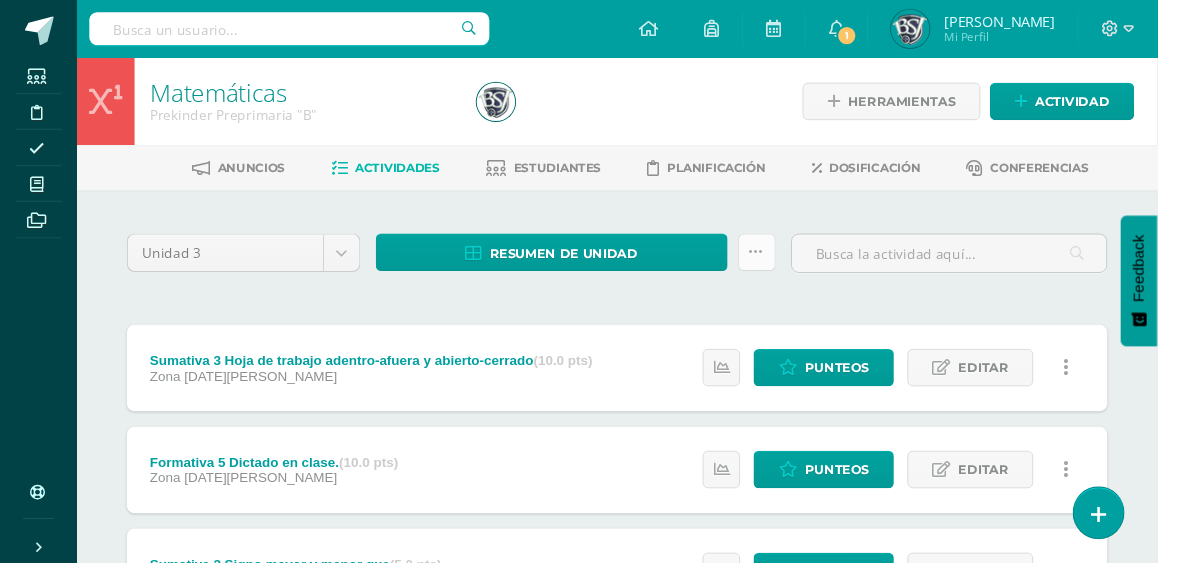 click at bounding box center [787, 262] 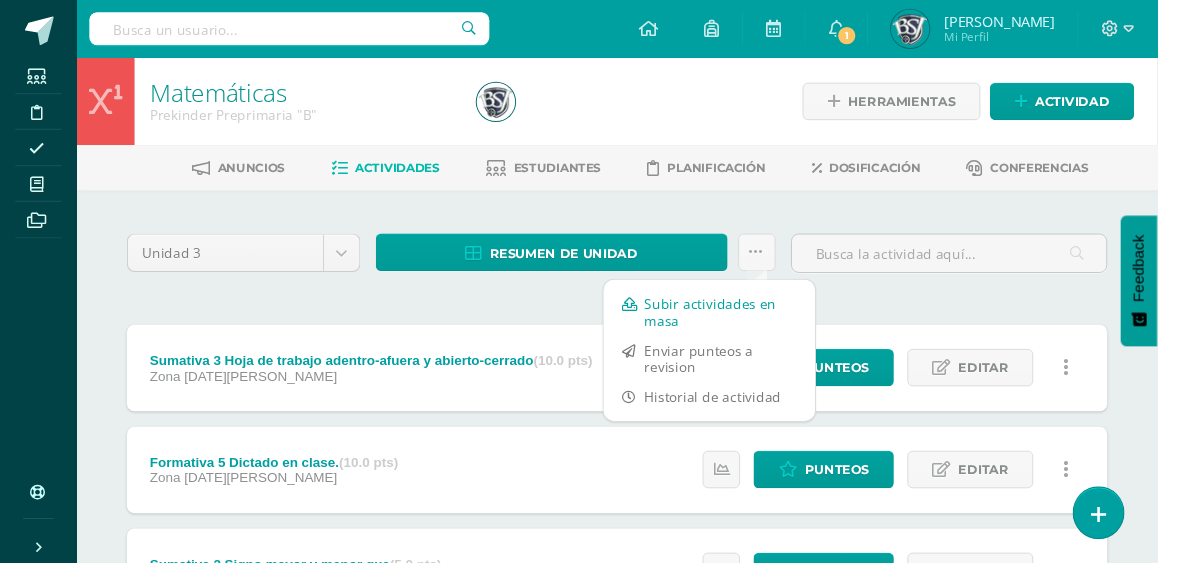 click on "Subir actividades en masa" at bounding box center [738, 325] 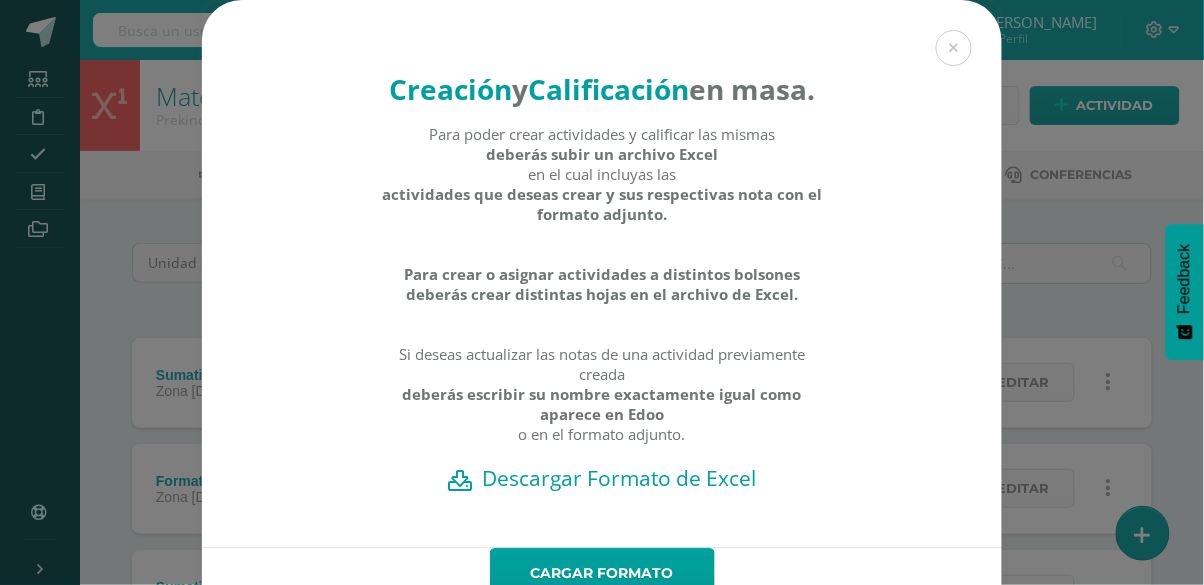 click on "Descargar Formato de Excel" at bounding box center [602, 478] 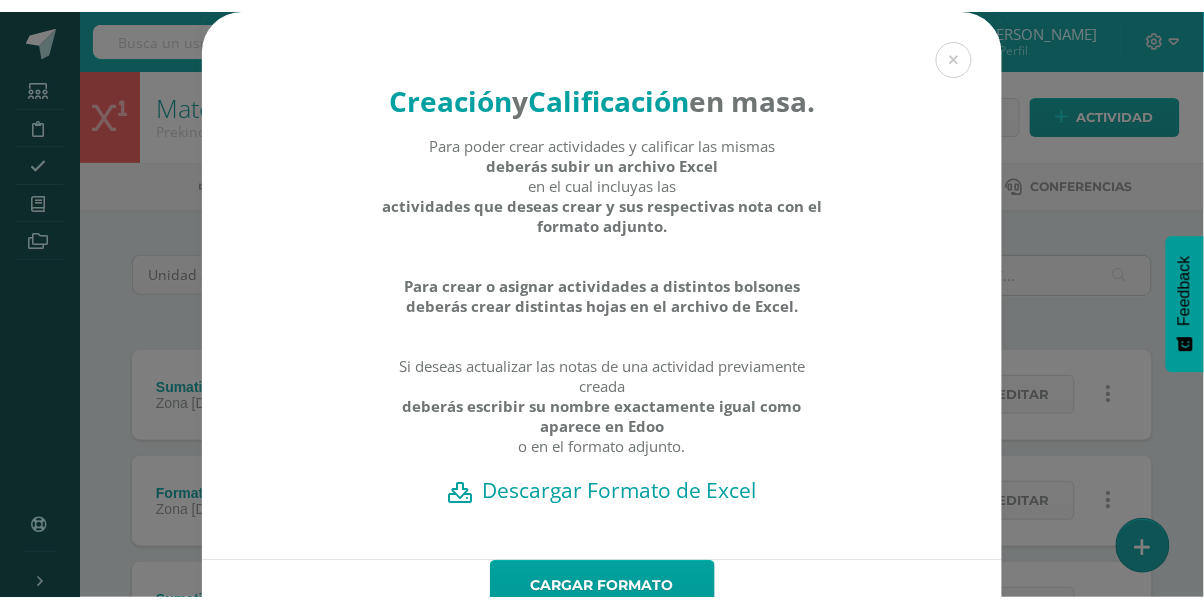 scroll, scrollTop: 36, scrollLeft: 0, axis: vertical 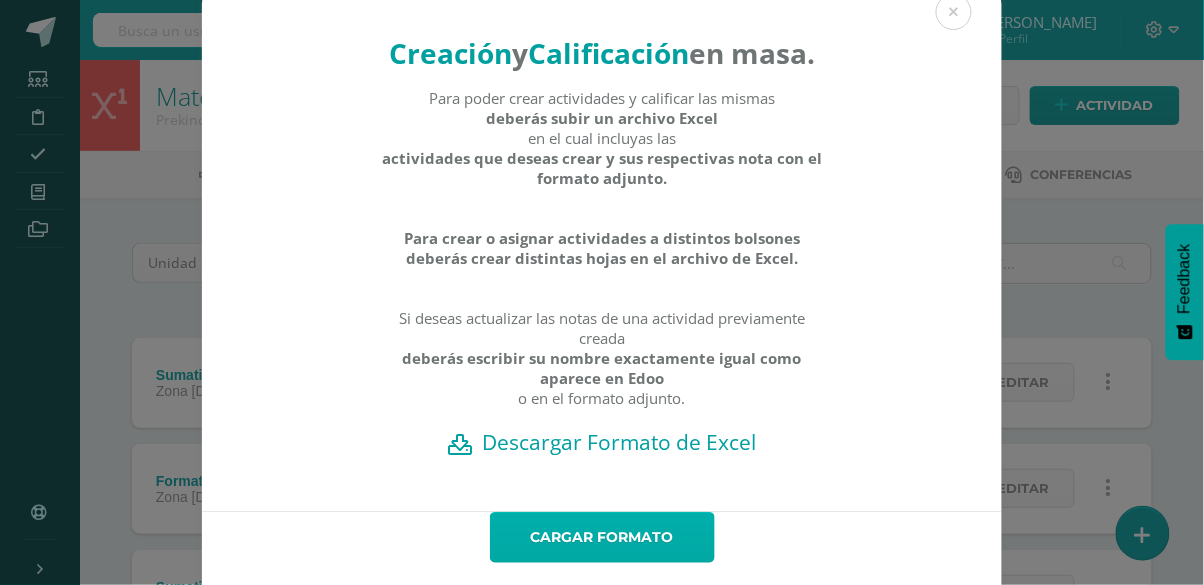 click on "Cargar formato" at bounding box center (602, 537) 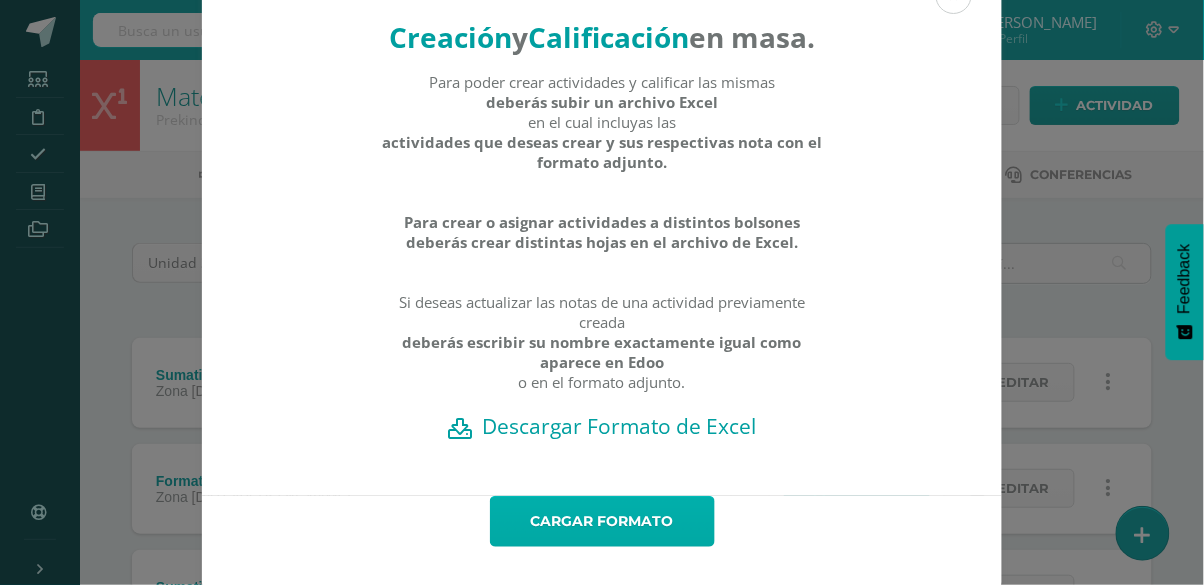 scroll, scrollTop: 108, scrollLeft: 0, axis: vertical 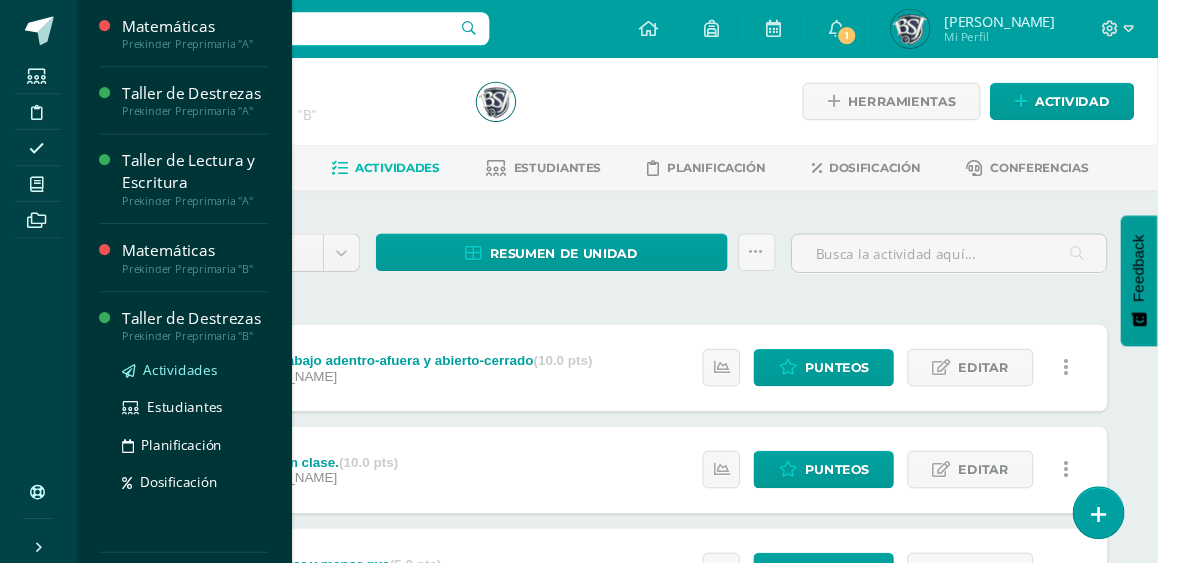click on "Actividades" at bounding box center [203, 384] 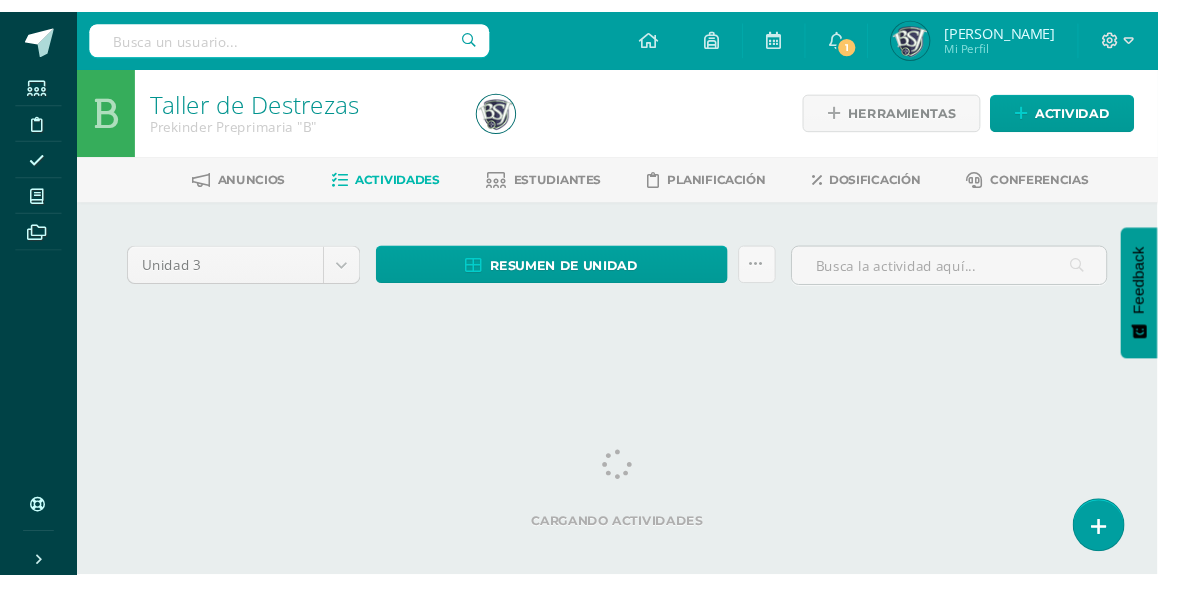 scroll, scrollTop: 0, scrollLeft: 0, axis: both 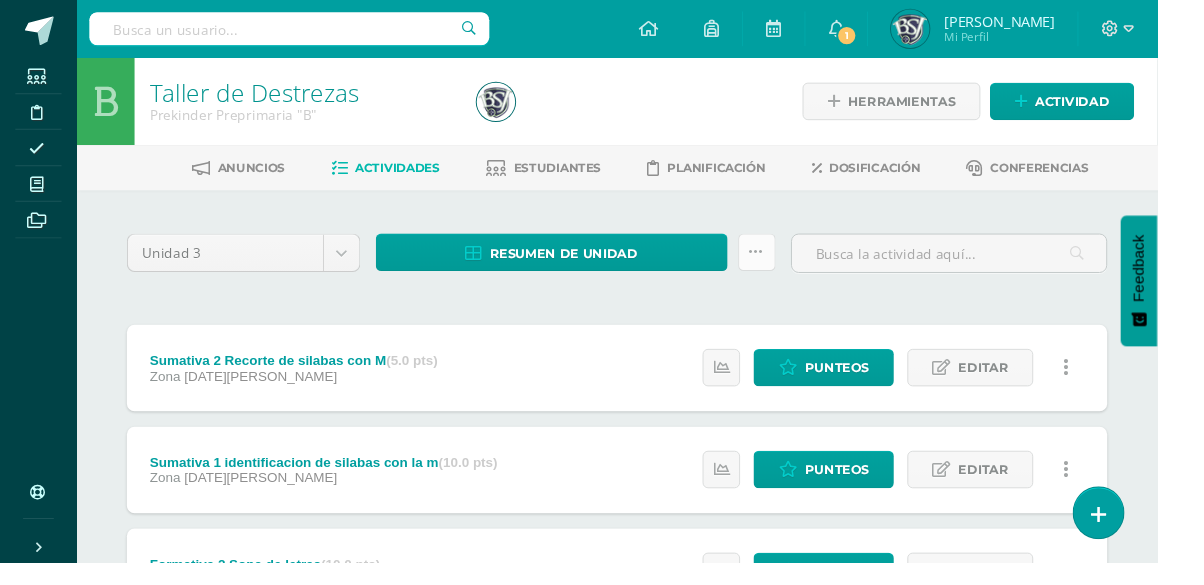 click at bounding box center (787, 262) 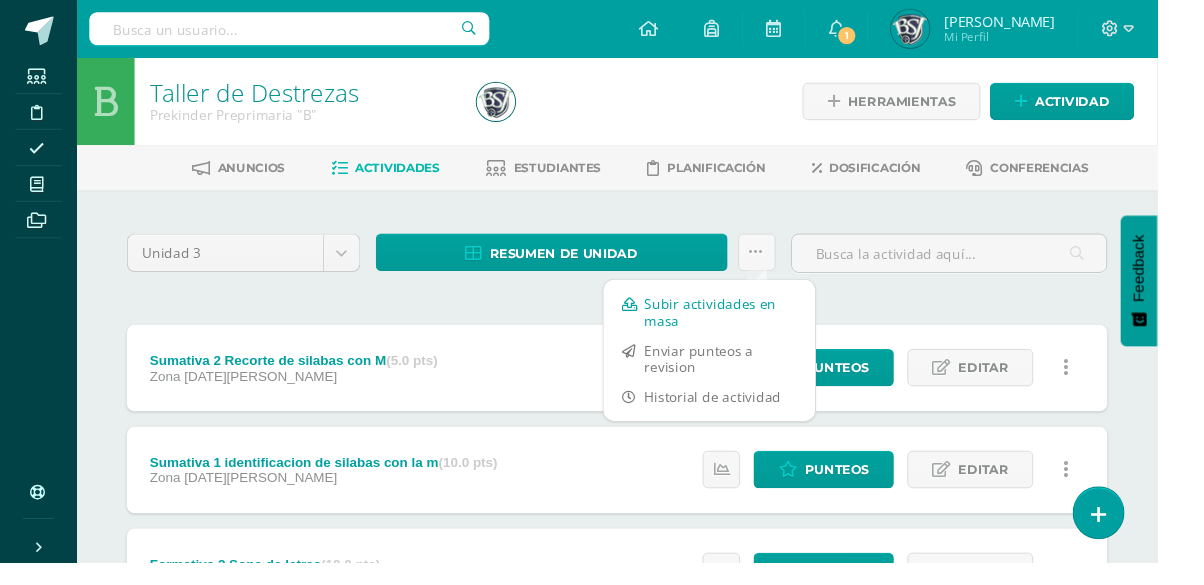 click on "Subir actividades en masa" at bounding box center (738, 325) 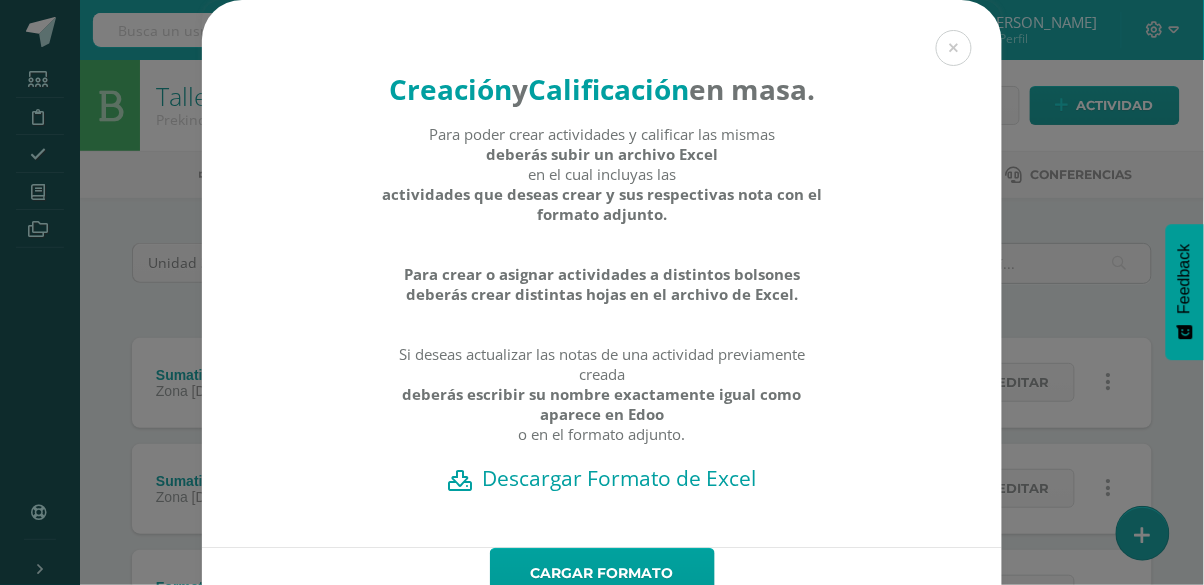 click on "Descargar Formato de Excel" at bounding box center [602, 478] 